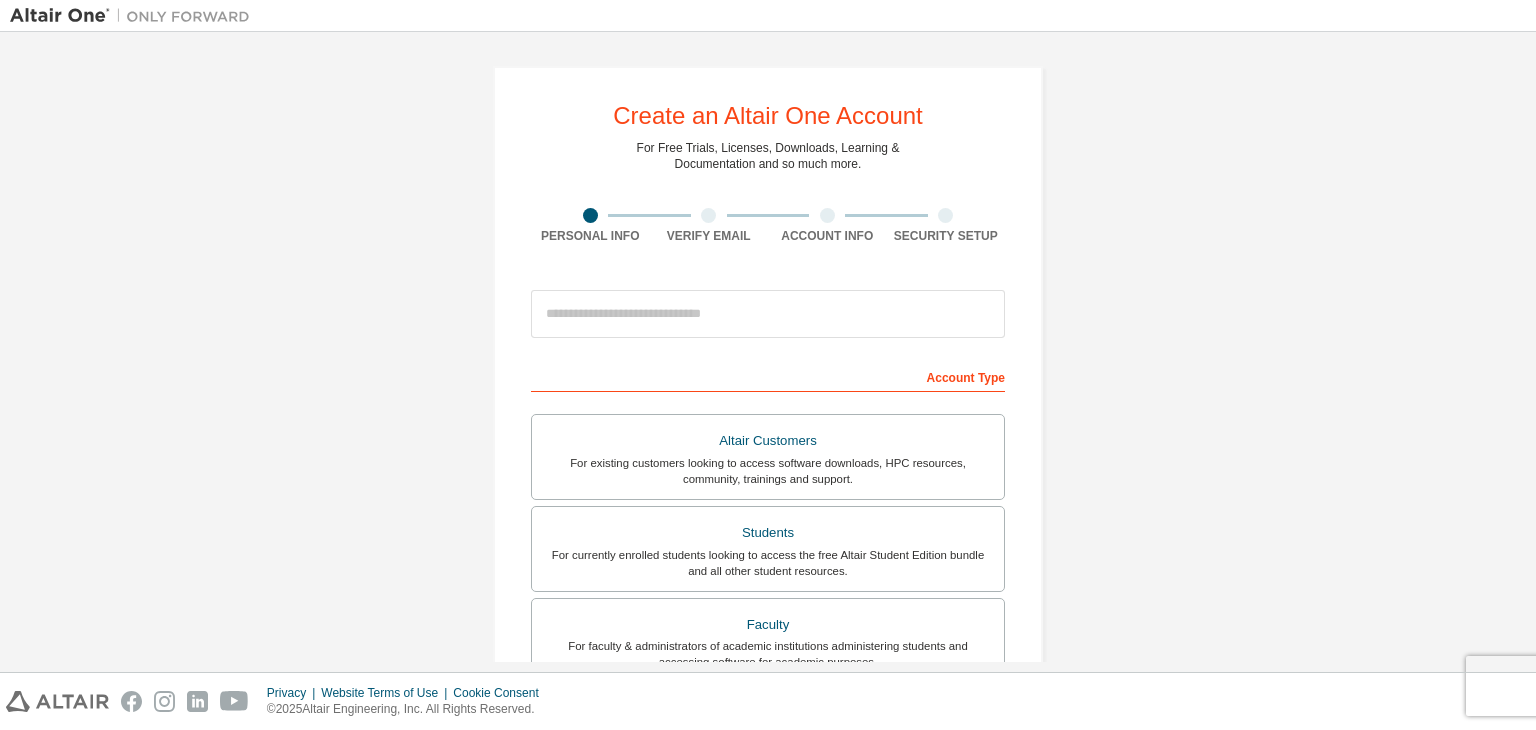 scroll, scrollTop: 0, scrollLeft: 0, axis: both 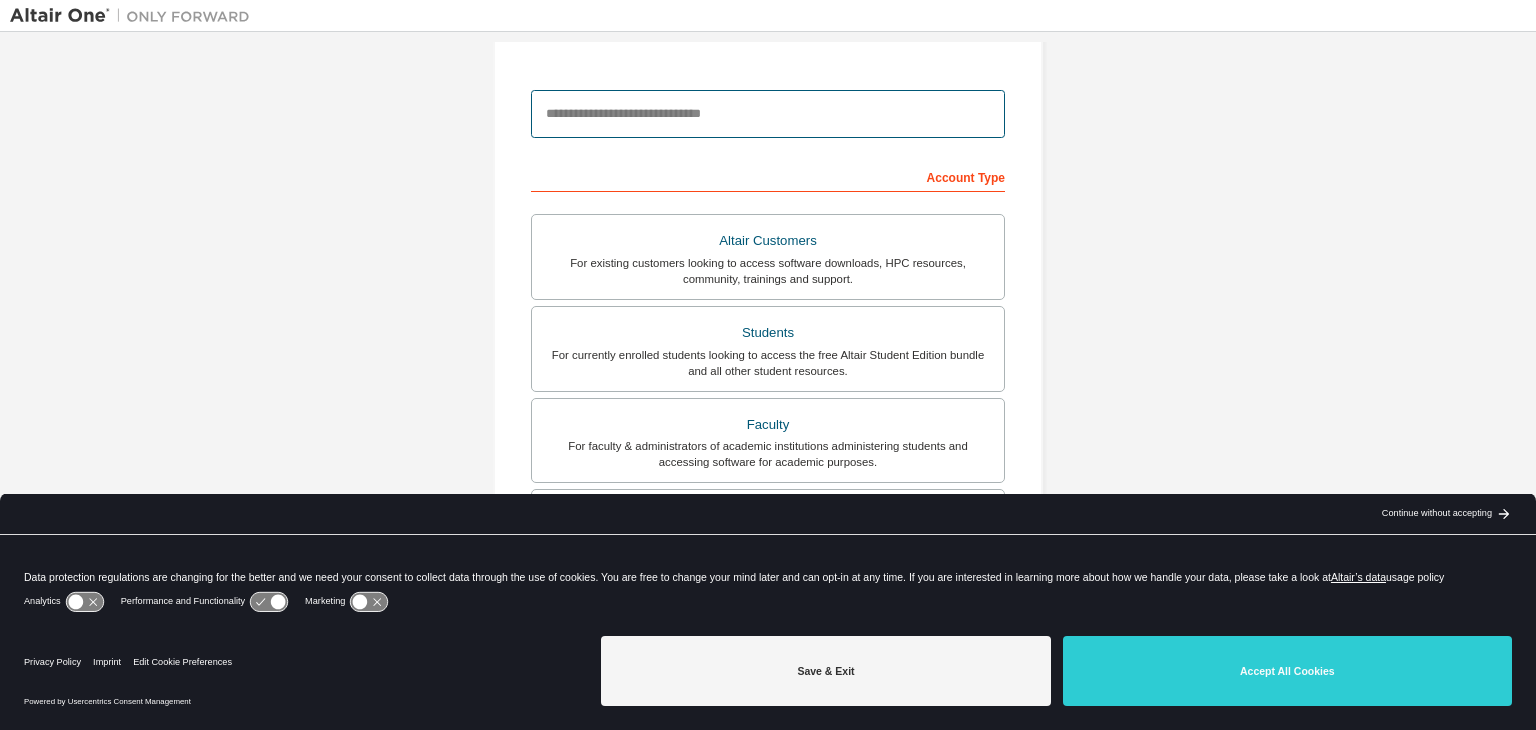 click at bounding box center (768, 114) 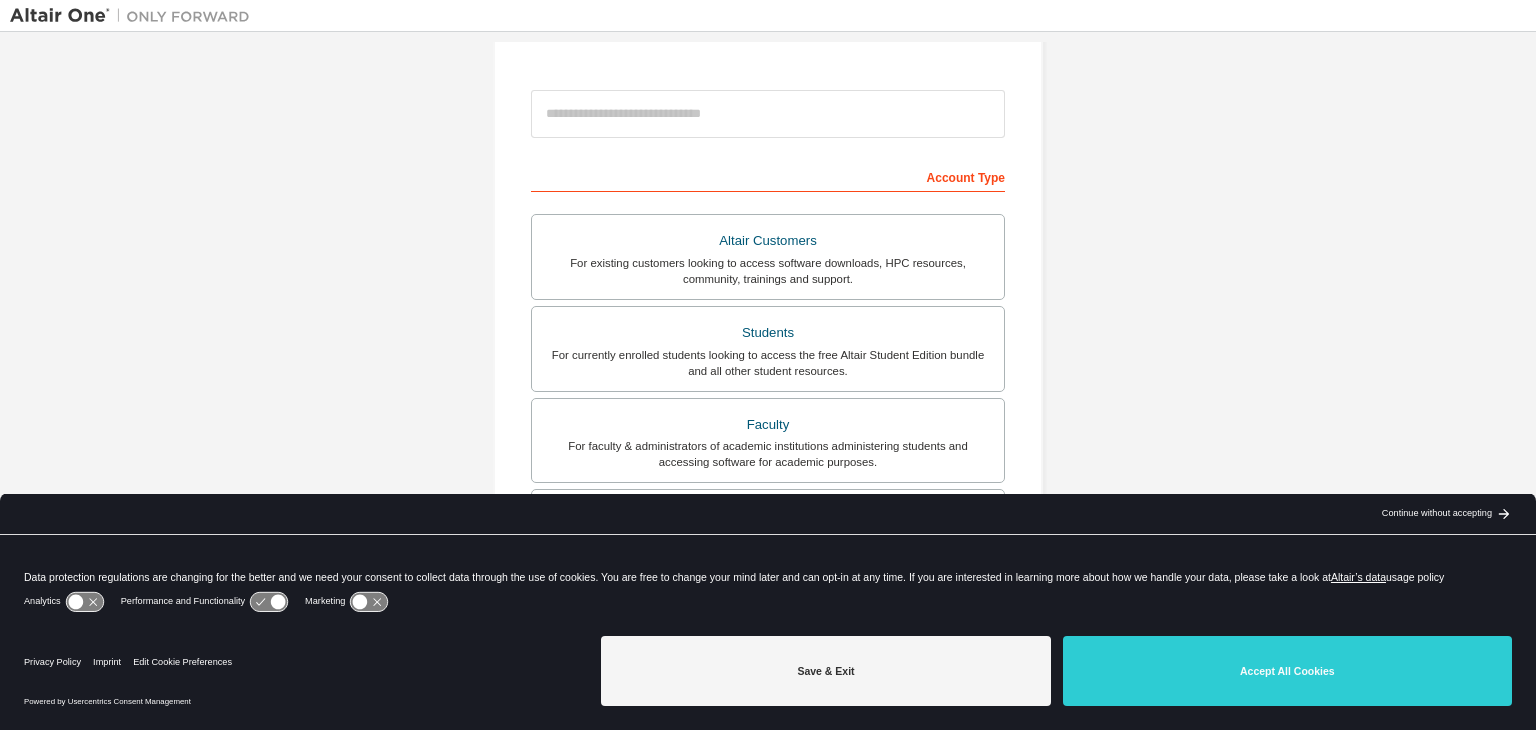 click on "Create an Altair One Account For Free Trials, Licenses, Downloads, Learning &  Documentation and so much more. Personal Info Verify Email Account Info Security Setup This is a federated email. No need to register a new account. You should be able to  login  by using your company's SSO credentials. Email already exists. Please try to  login  instead. Account Type Altair Customers For existing customers looking to access software downloads, HPC resources, community, trainings and support. Students For currently enrolled students looking to access the free Altair Student Edition bundle and all other student resources. Faculty For faculty & administrators of academic institutions administering students and accessing software for academic purposes. Everyone else For individuals, businesses and everyone else looking to try Altair software and explore our product offerings. Your Profile First Name Last Name Job Title Please provide State/Province to help us route sales and support resources to you more efficiently." at bounding box center [768, 371] 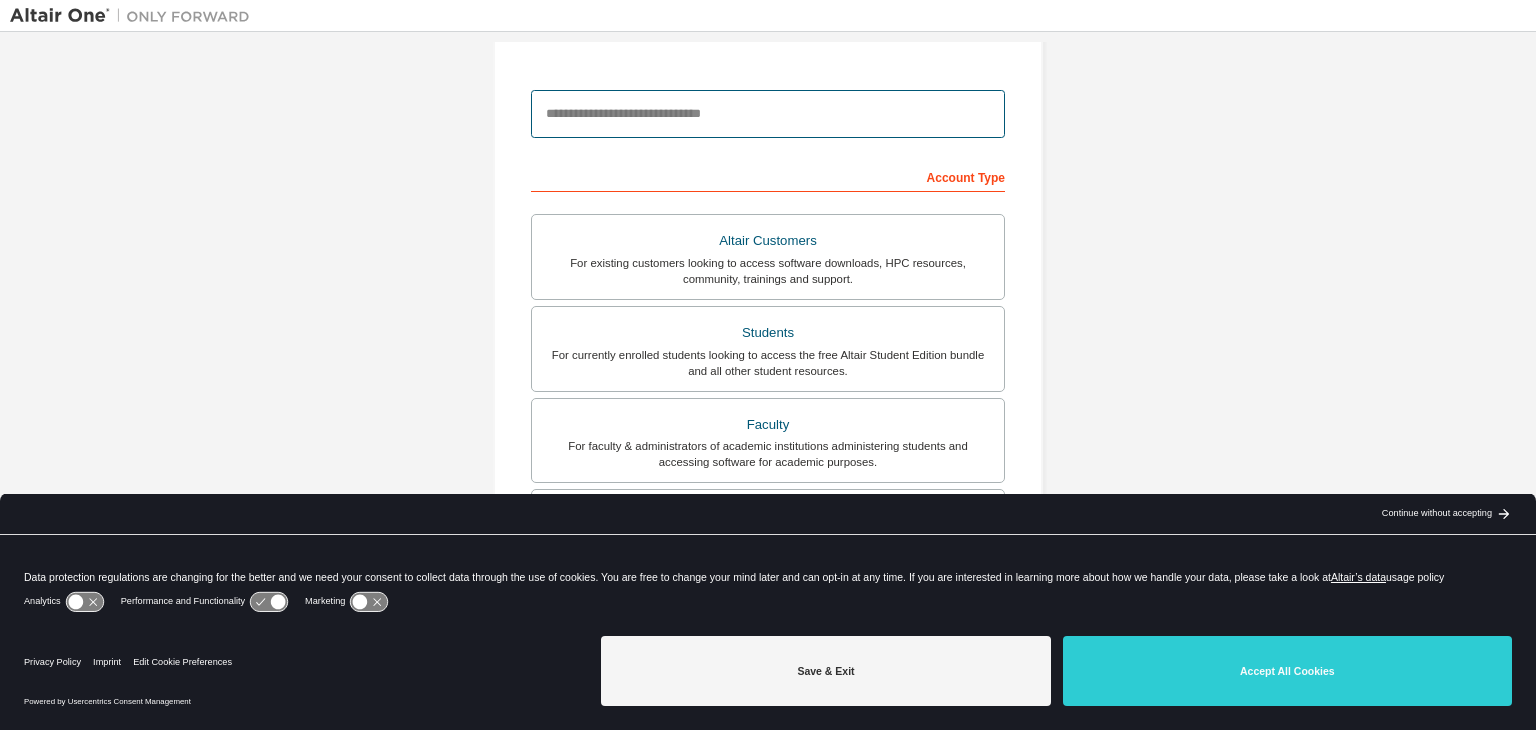 click at bounding box center [768, 114] 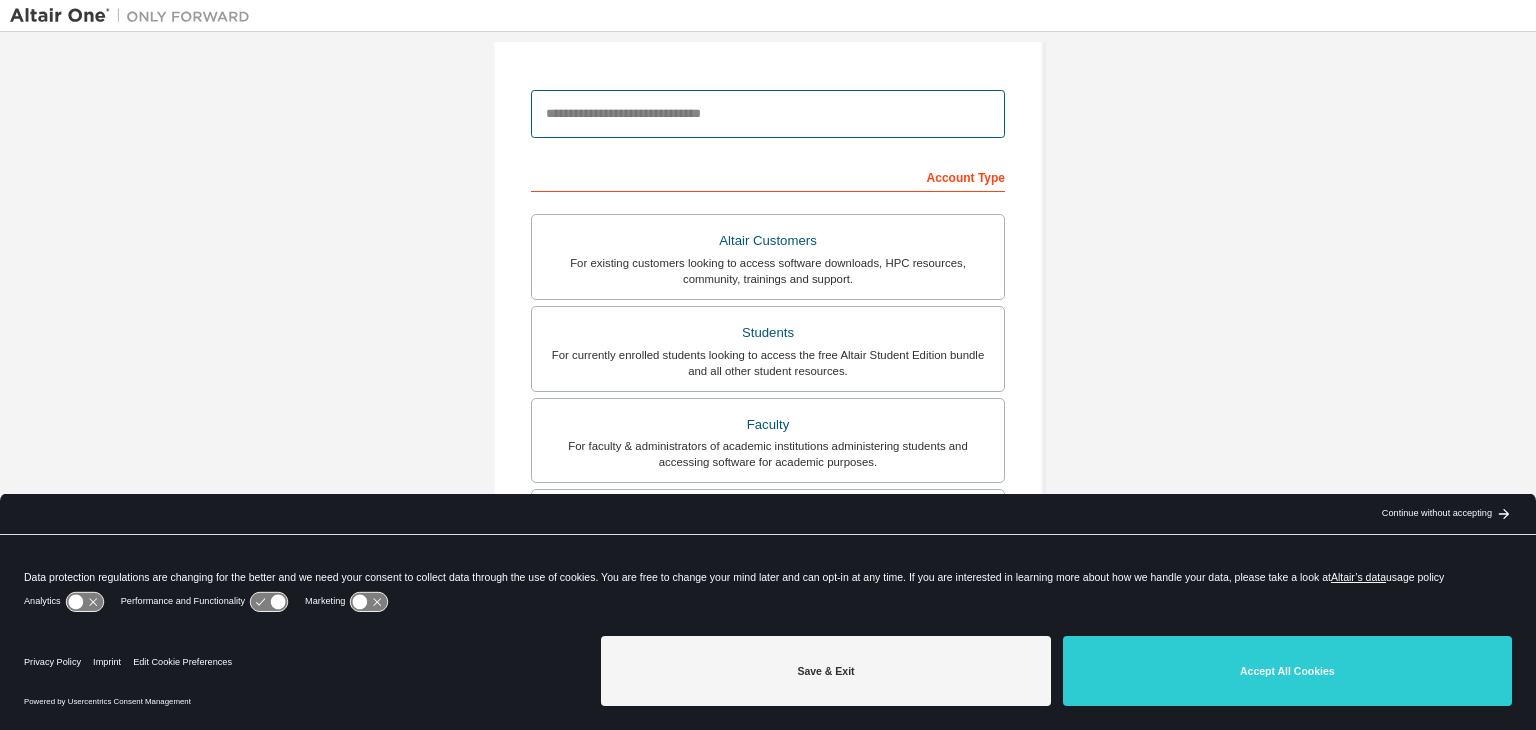 click at bounding box center (768, 114) 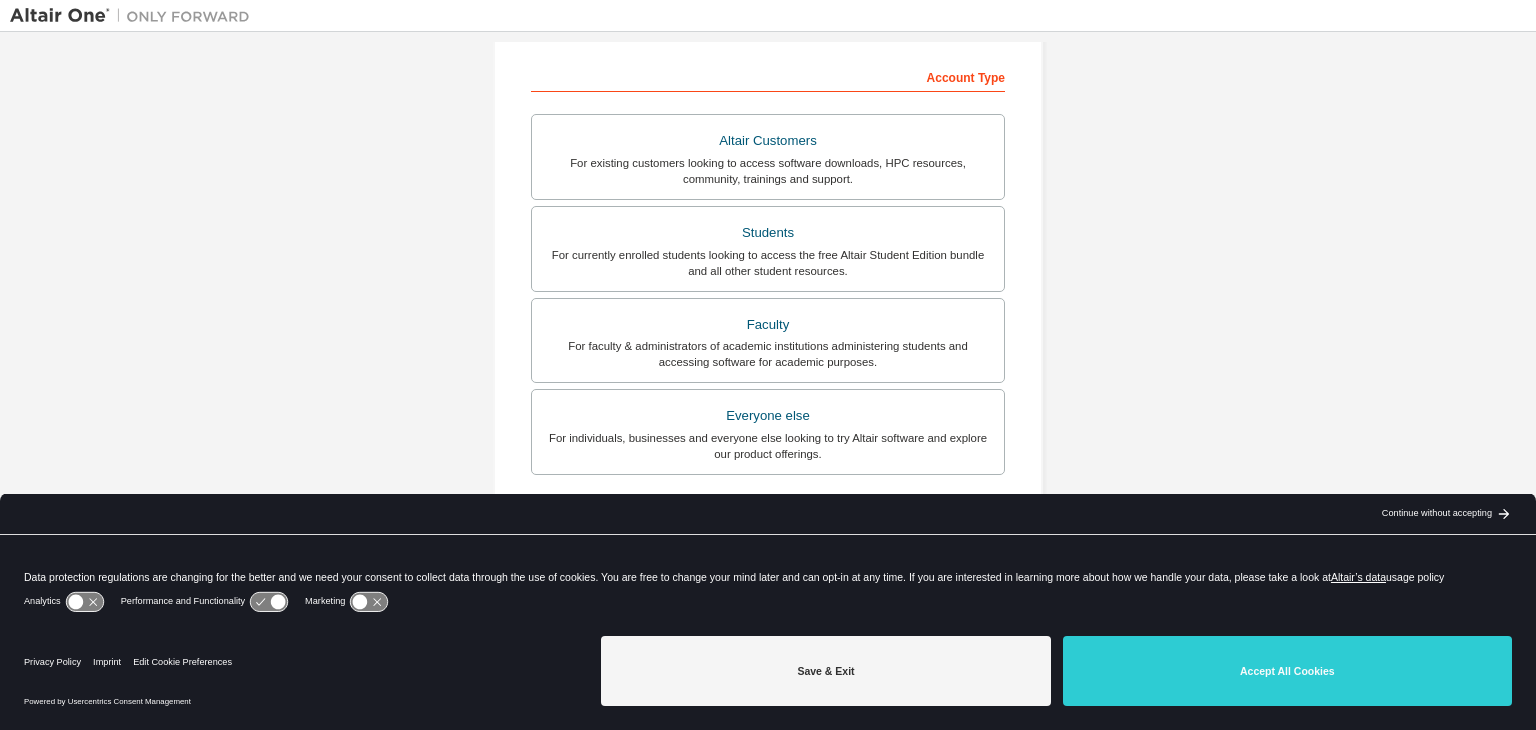scroll, scrollTop: 400, scrollLeft: 0, axis: vertical 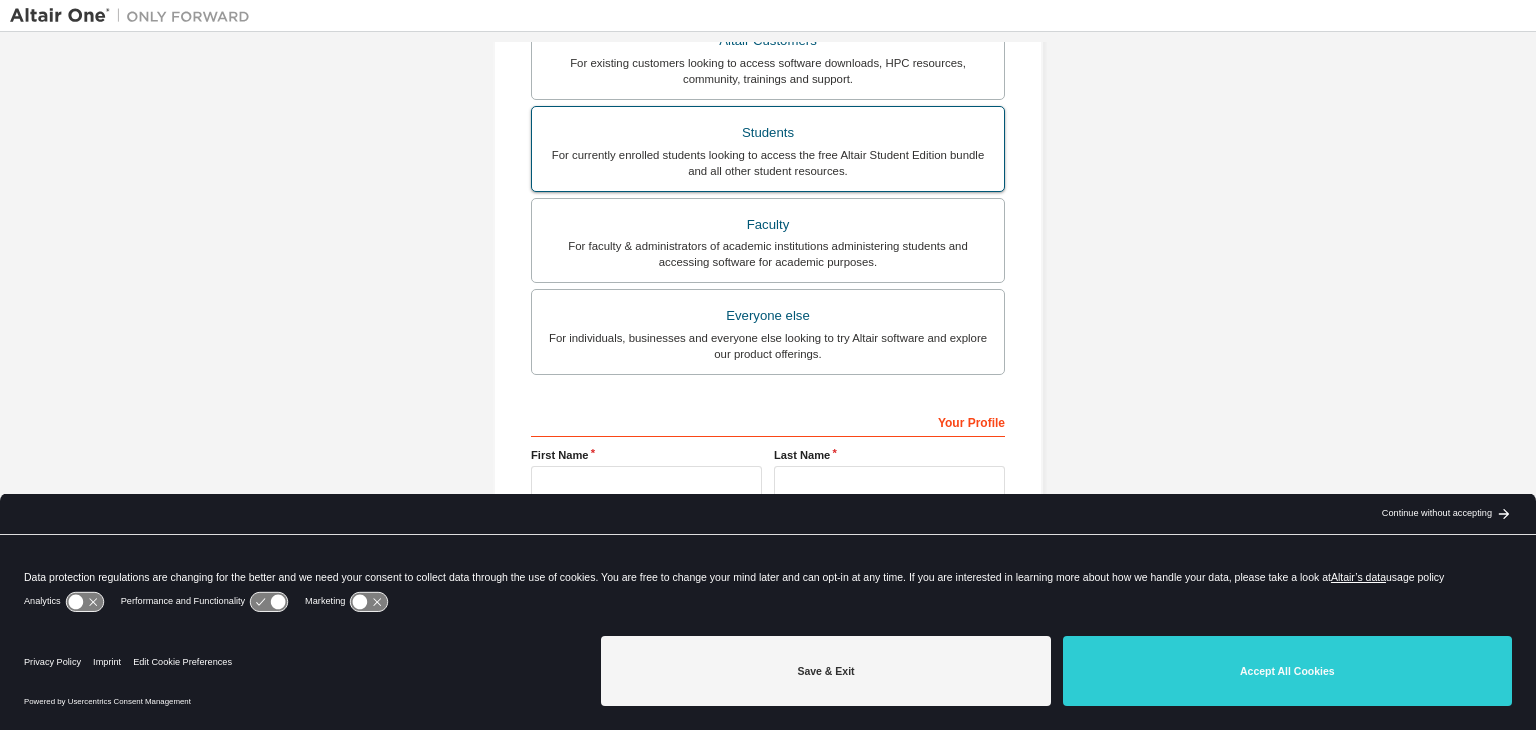 type on "**********" 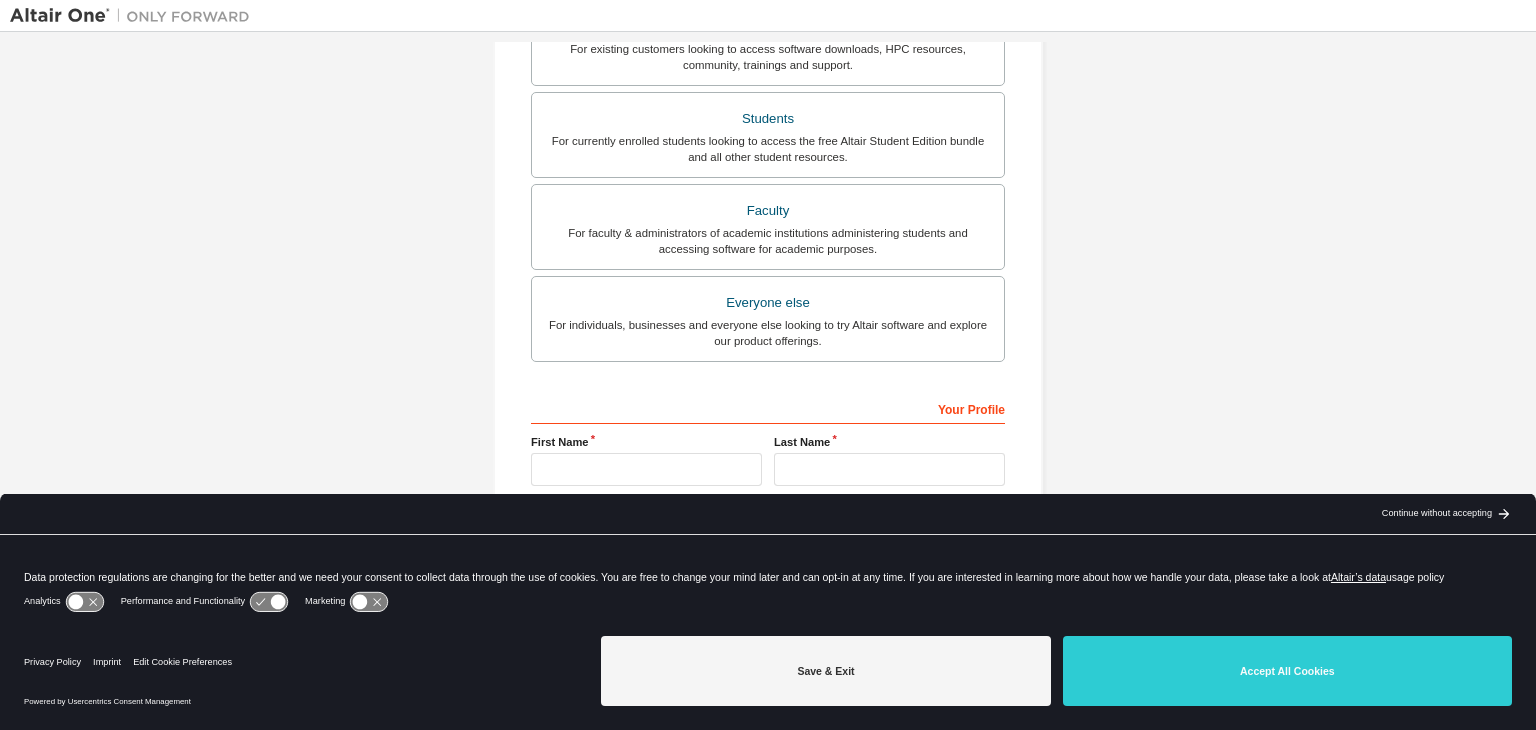 scroll, scrollTop: 487, scrollLeft: 0, axis: vertical 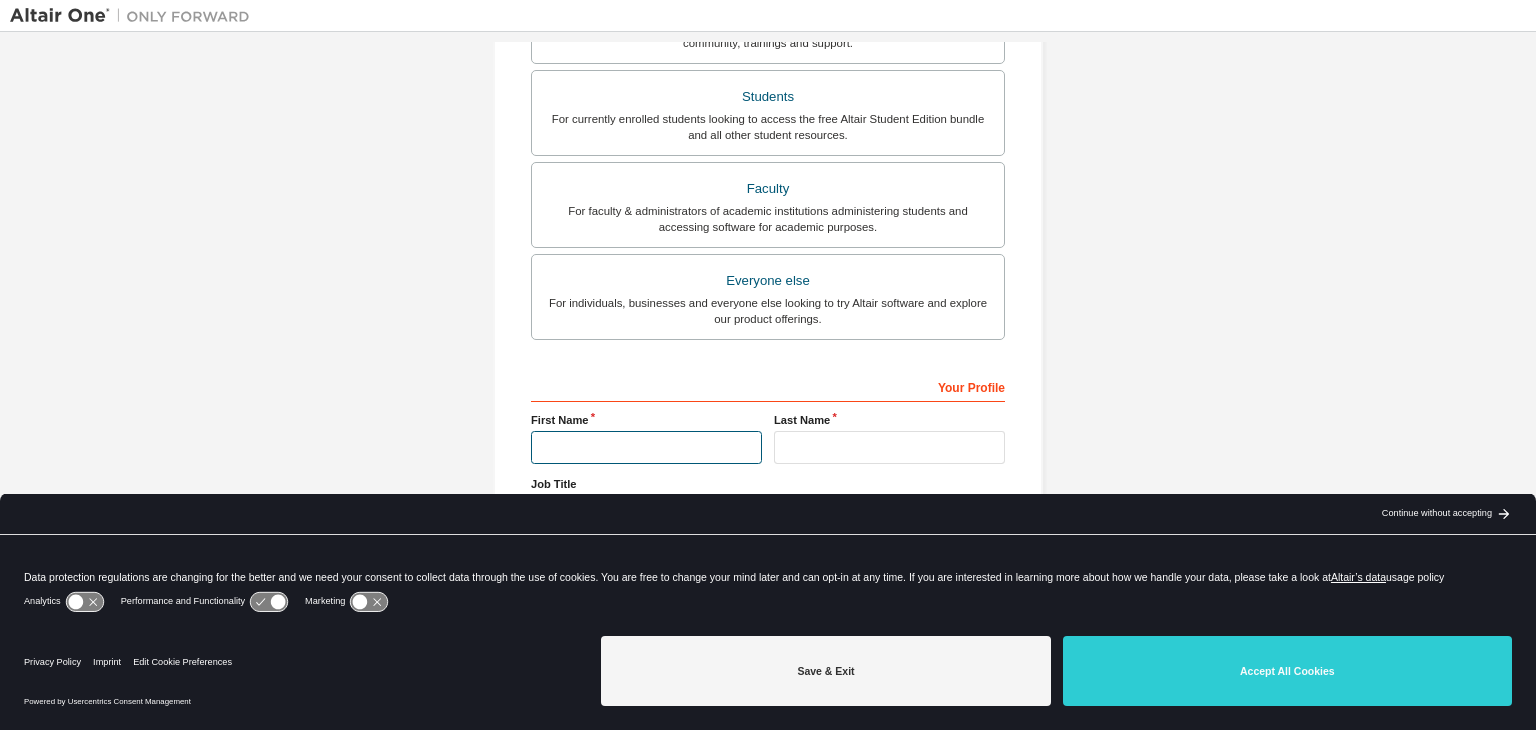 click at bounding box center (646, 447) 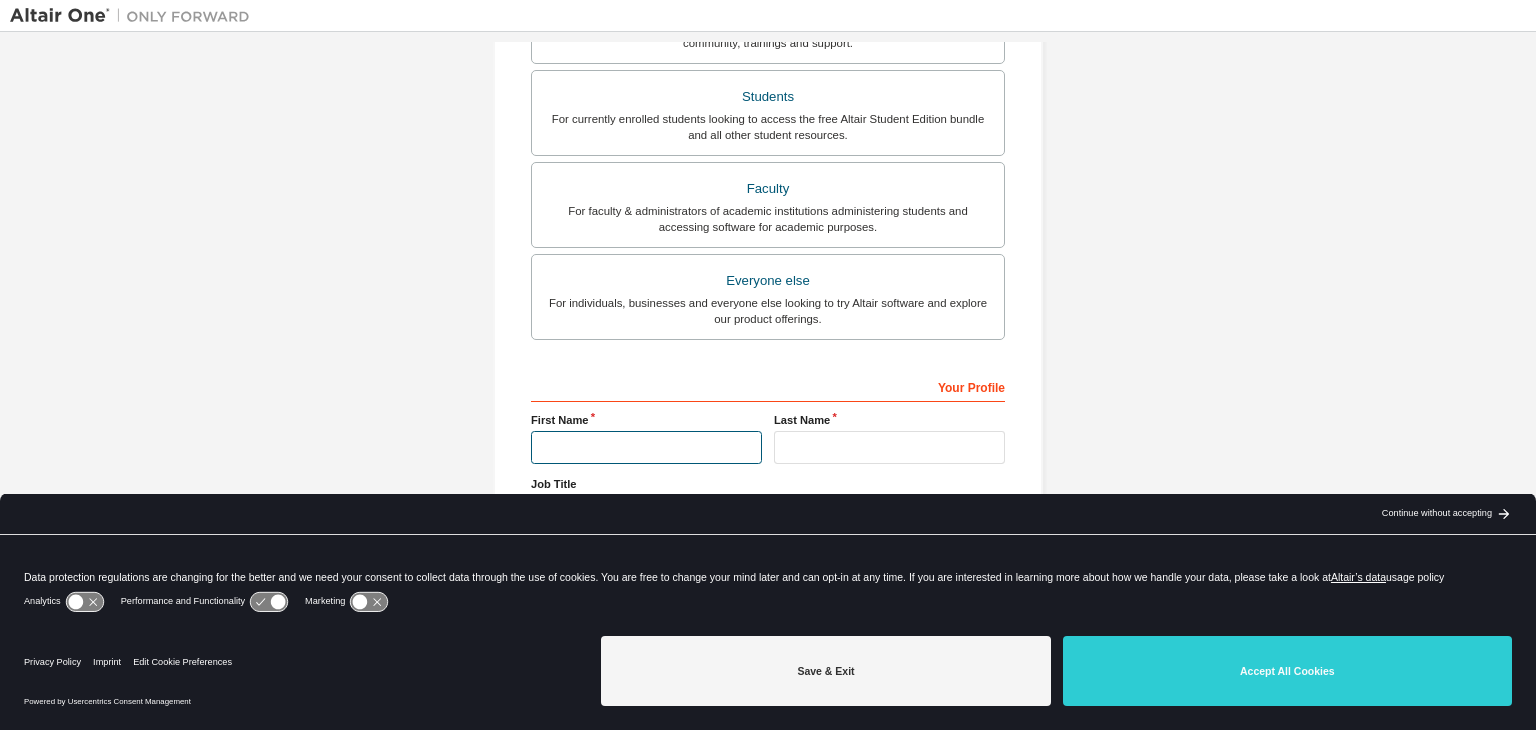 type on "******" 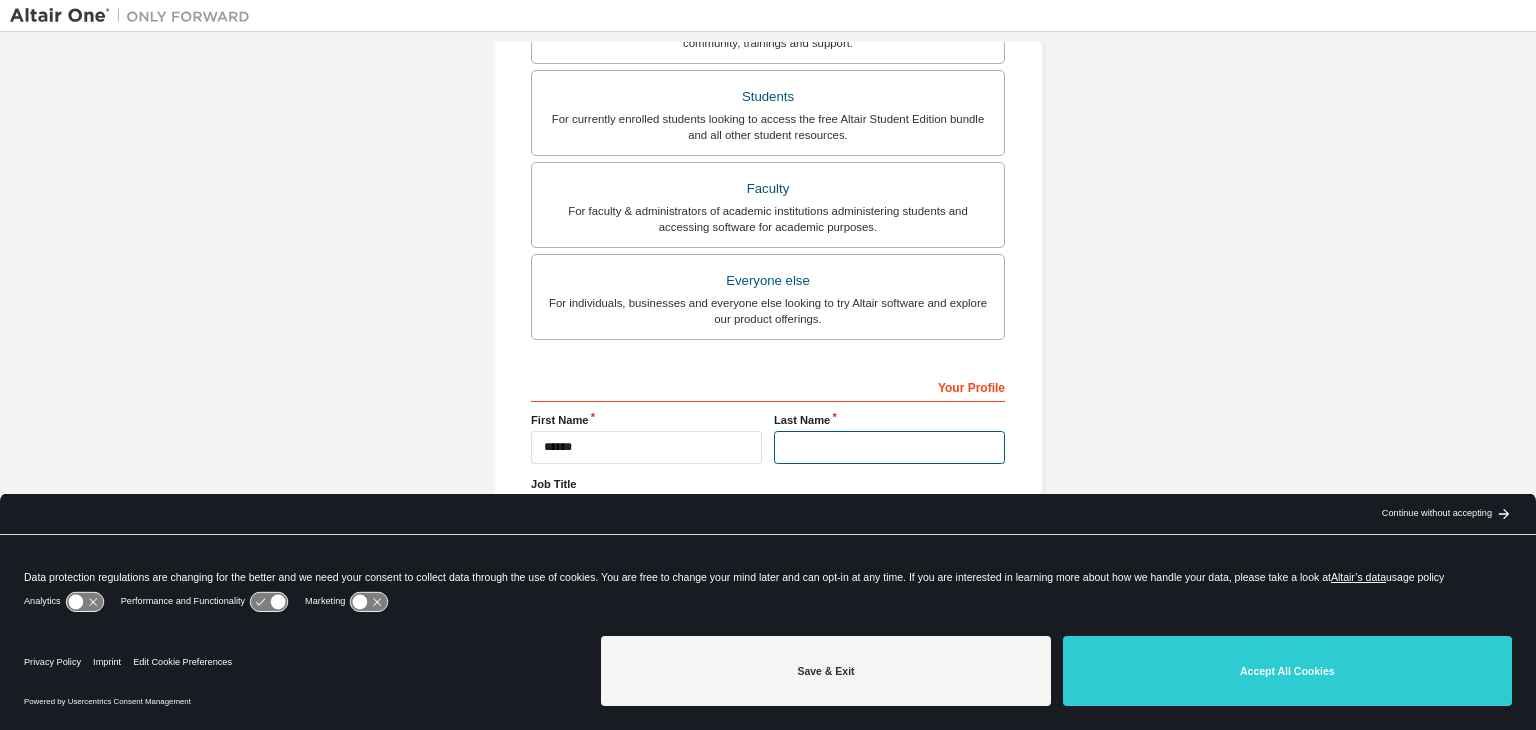 click at bounding box center [889, 447] 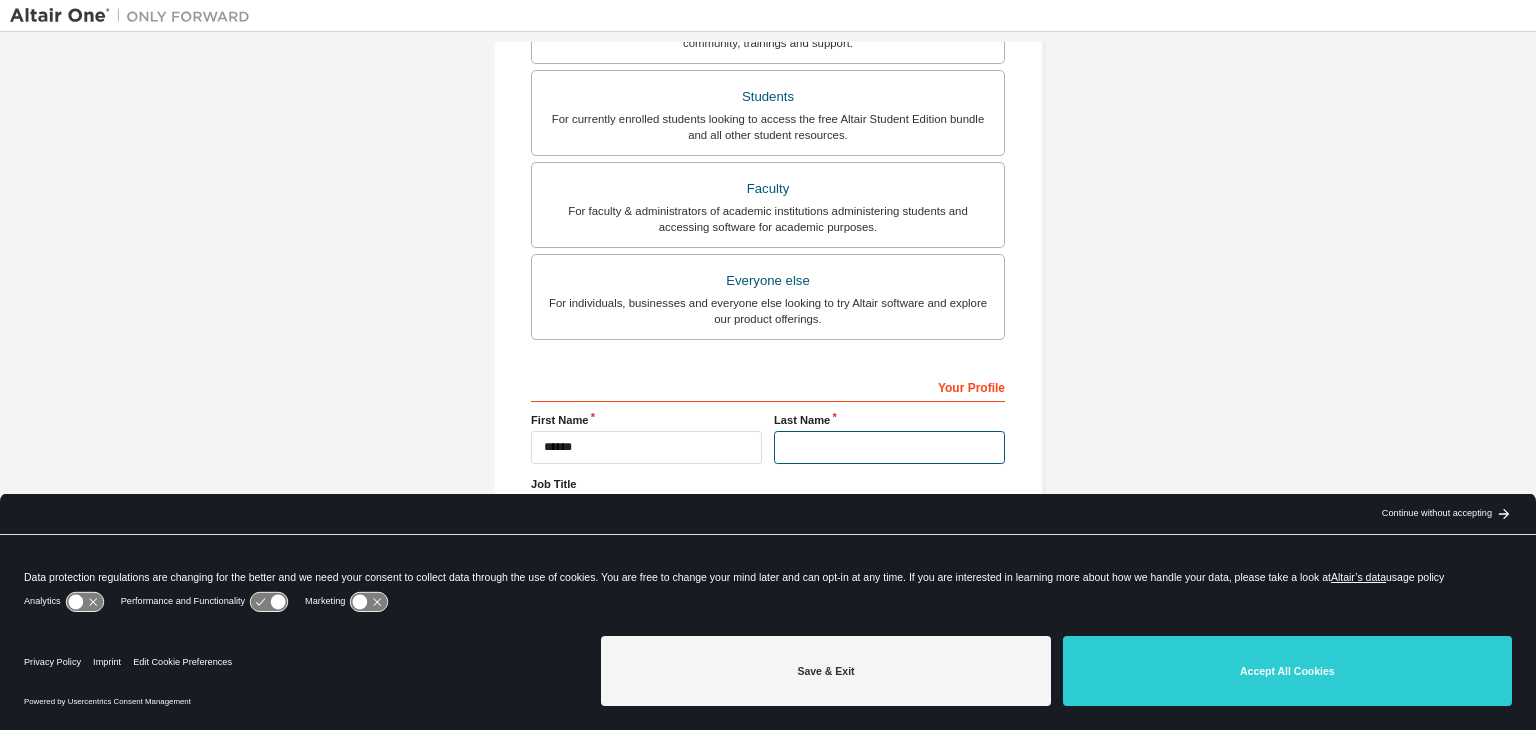 type on "**********" 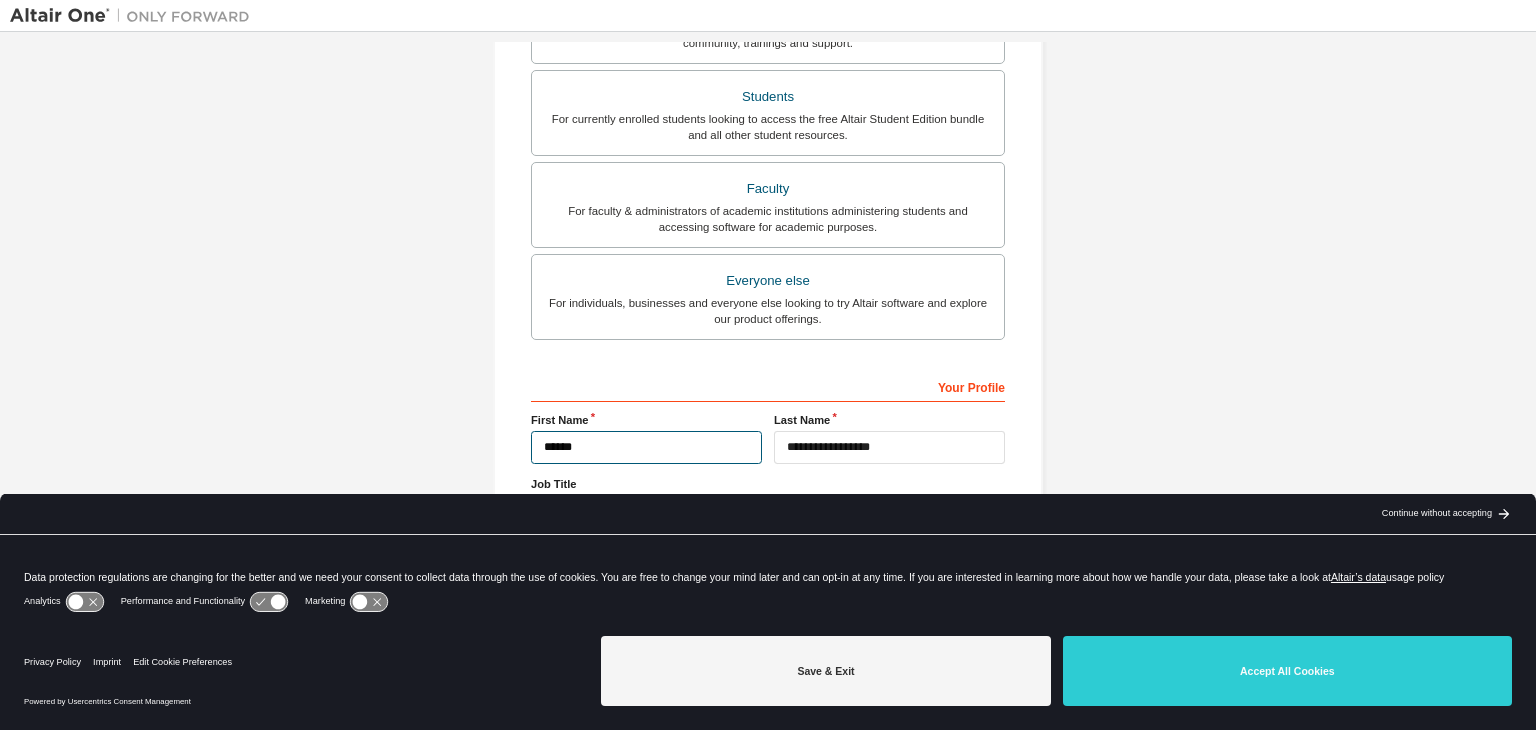 click on "******" at bounding box center (646, 447) 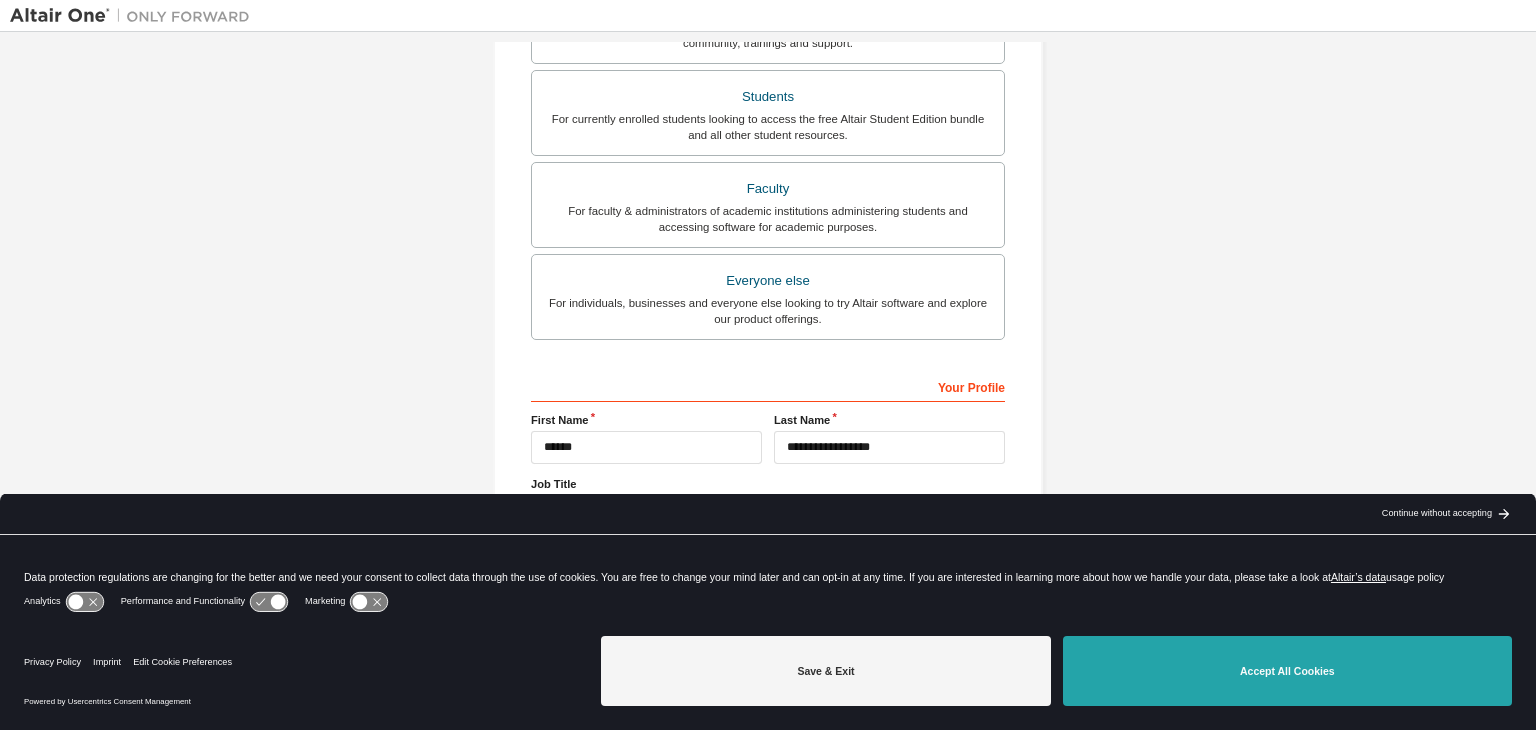 click on "Accept All Cookies" at bounding box center [1287, 671] 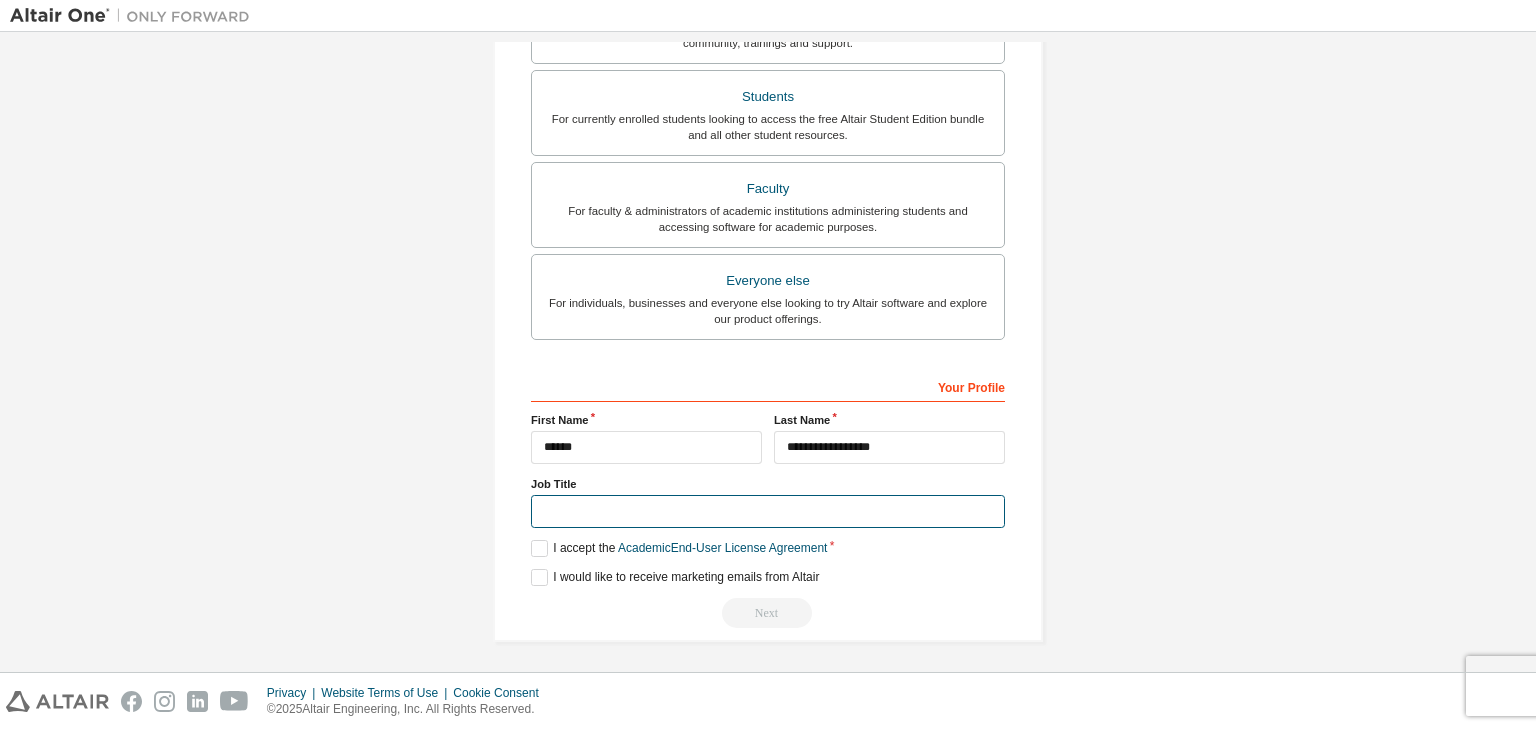 click at bounding box center (768, 511) 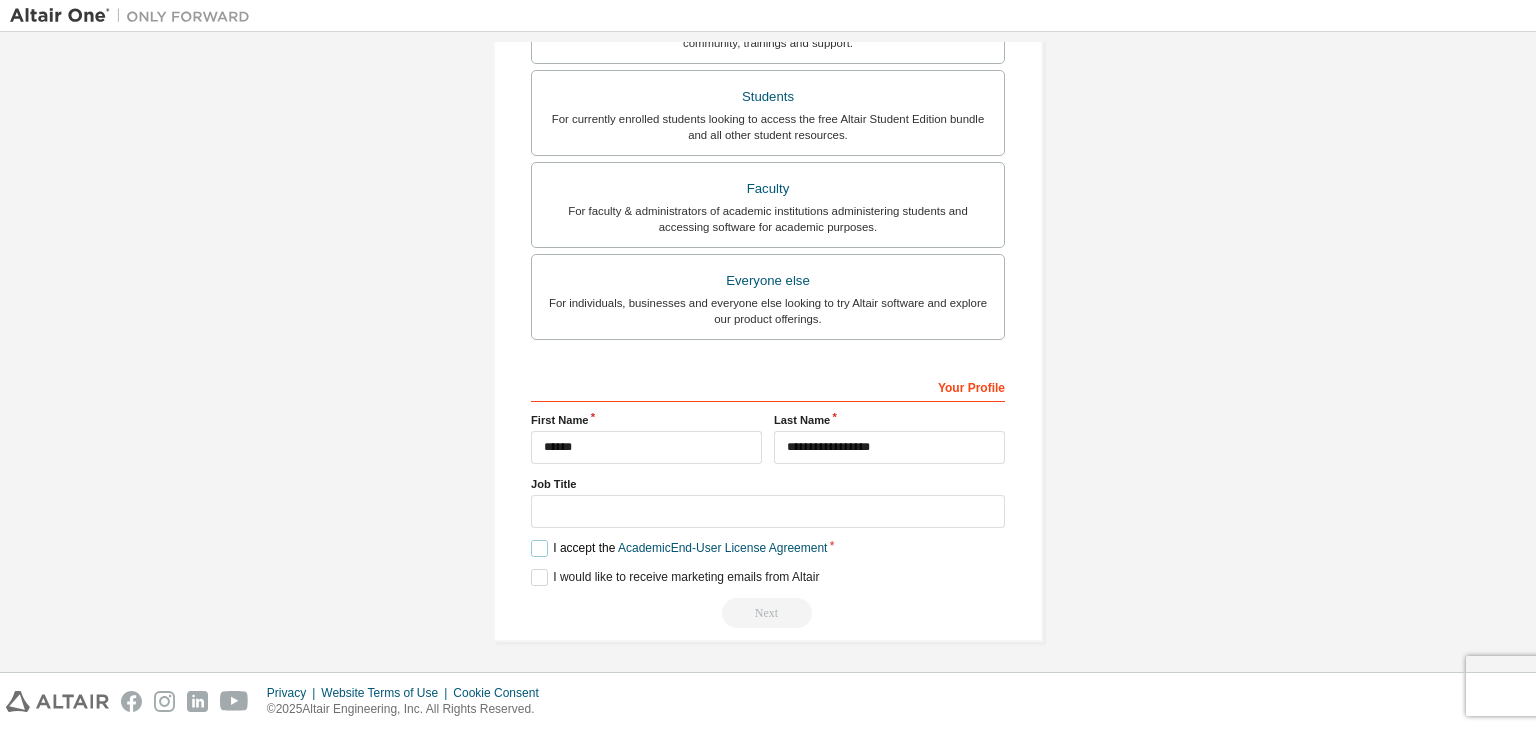 click on "I accept the   Academic   End-User License Agreement" at bounding box center [679, 548] 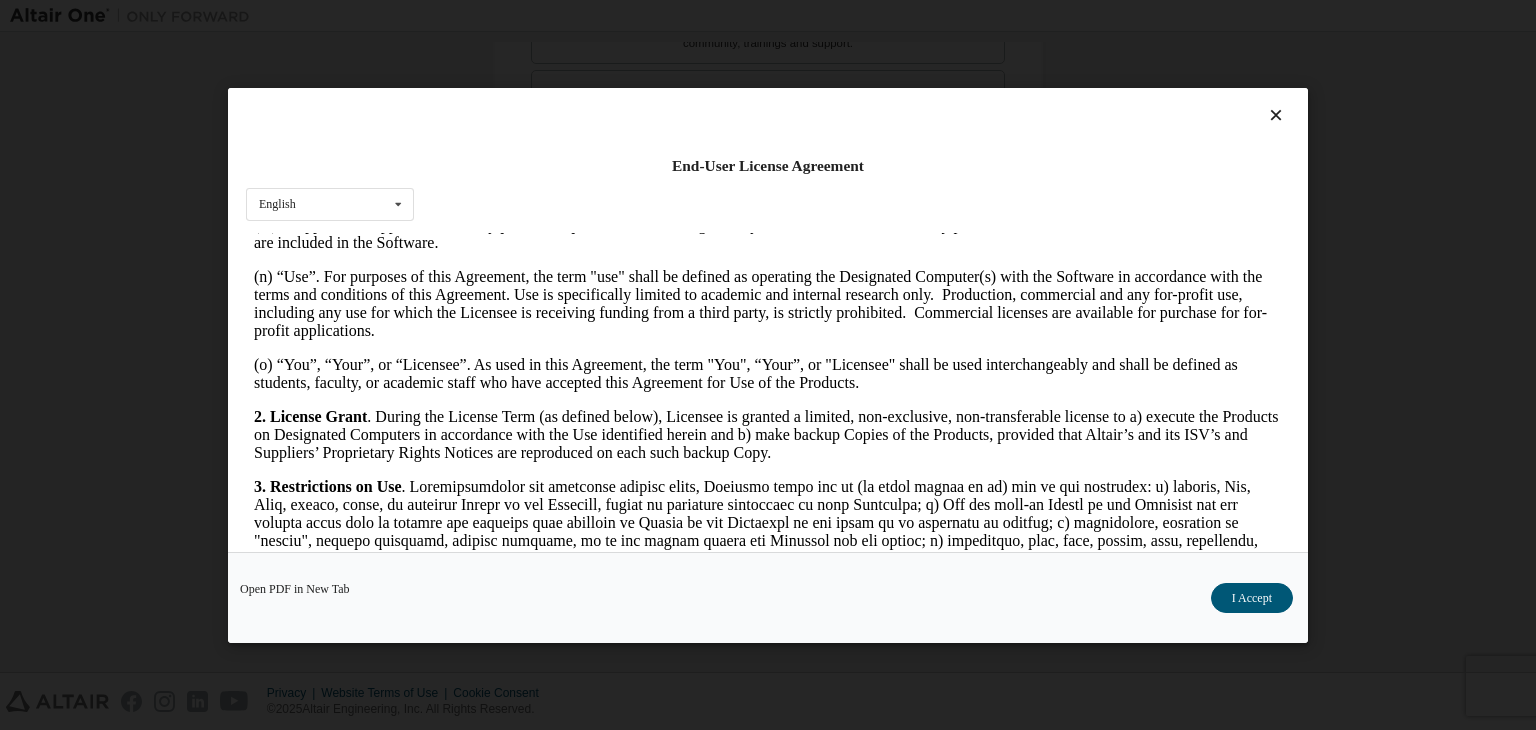 scroll, scrollTop: 1400, scrollLeft: 0, axis: vertical 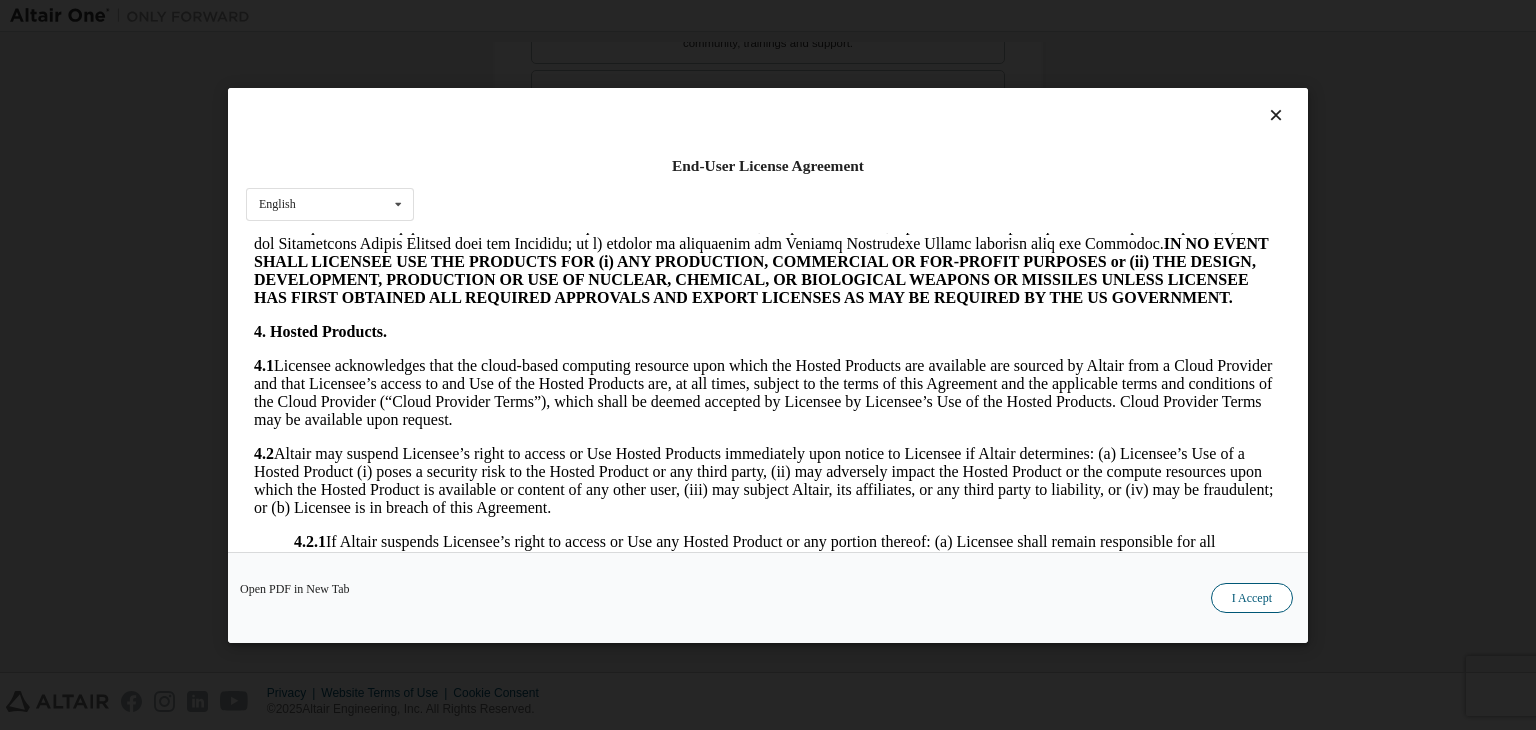 click on "I Accept" at bounding box center [1252, 598] 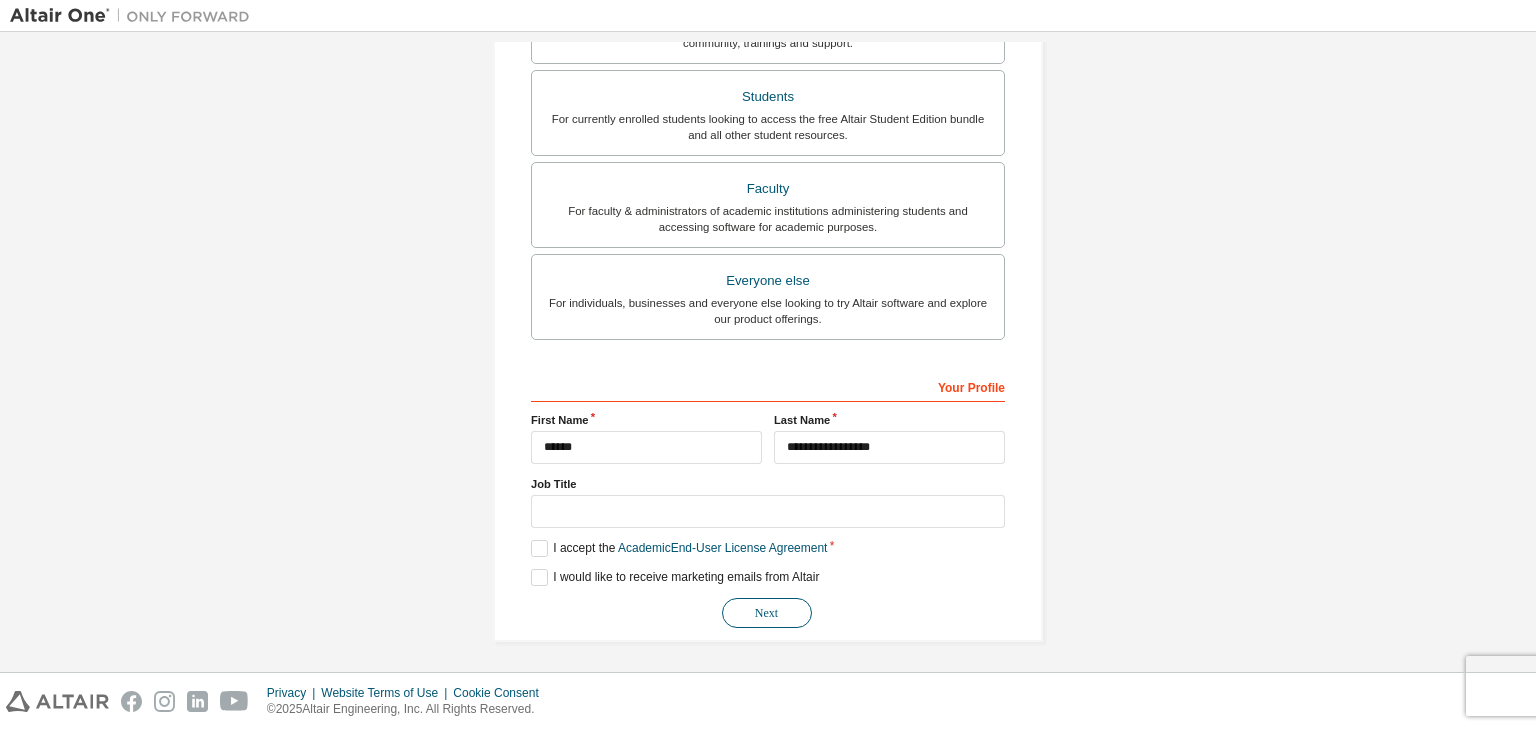 click on "Next" at bounding box center (767, 613) 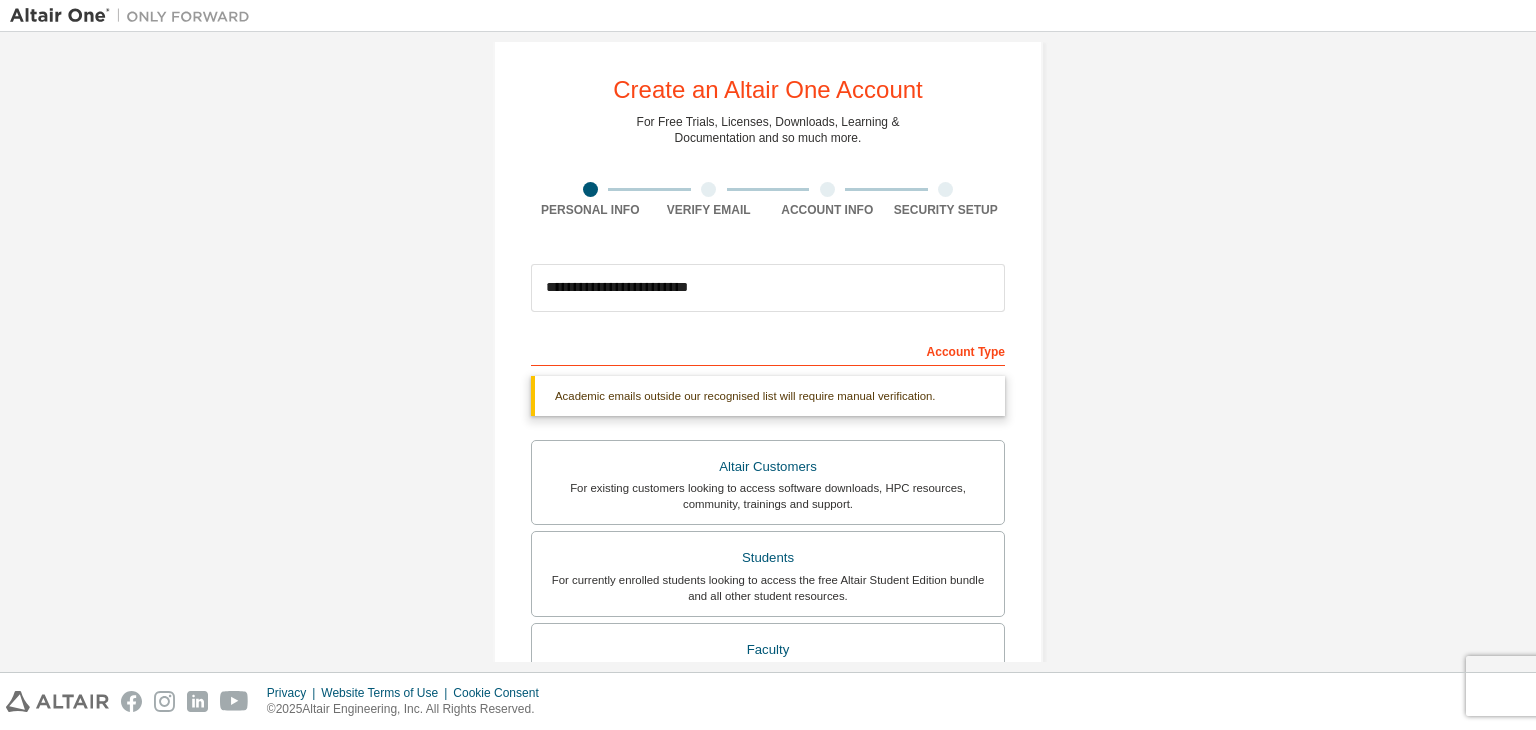 scroll, scrollTop: 0, scrollLeft: 0, axis: both 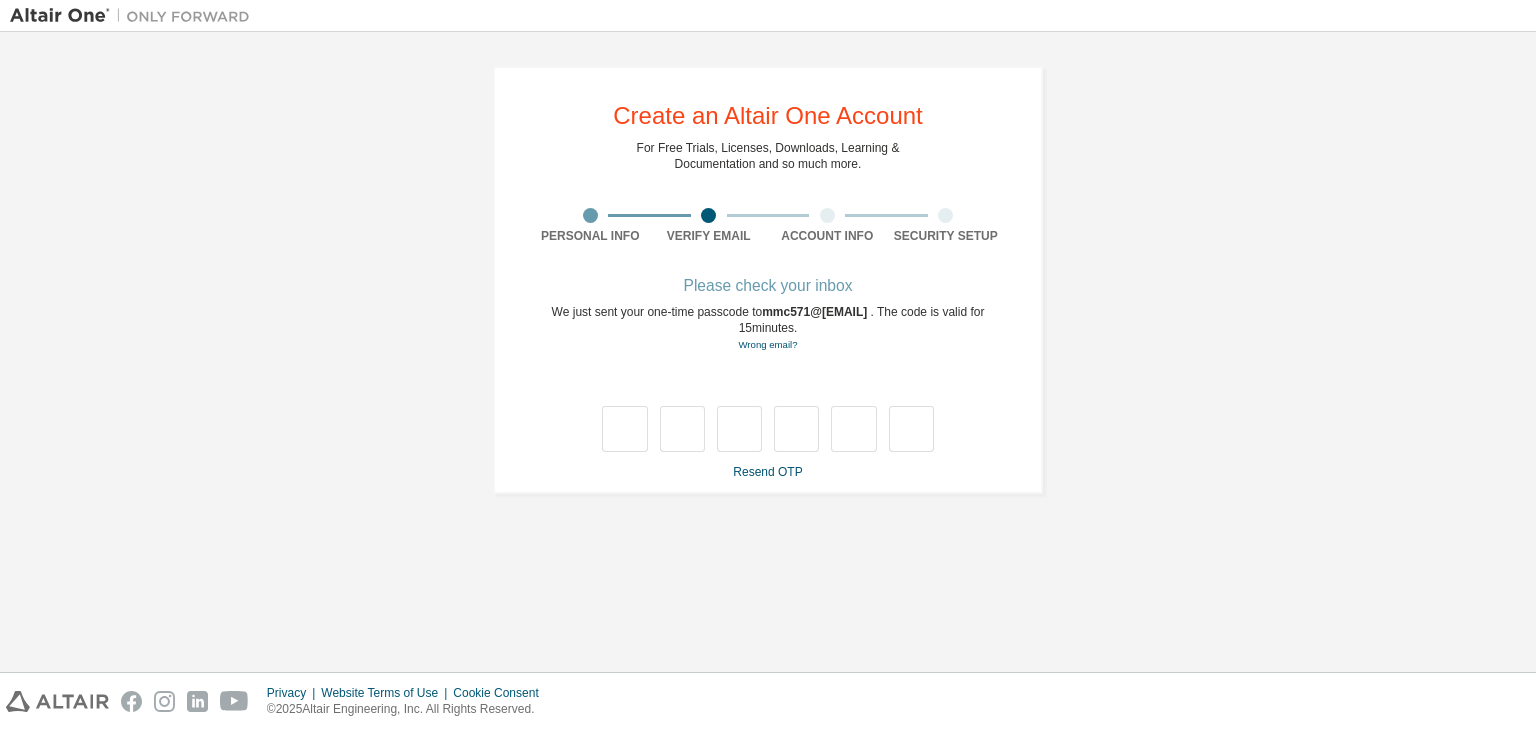 click at bounding box center [768, 408] 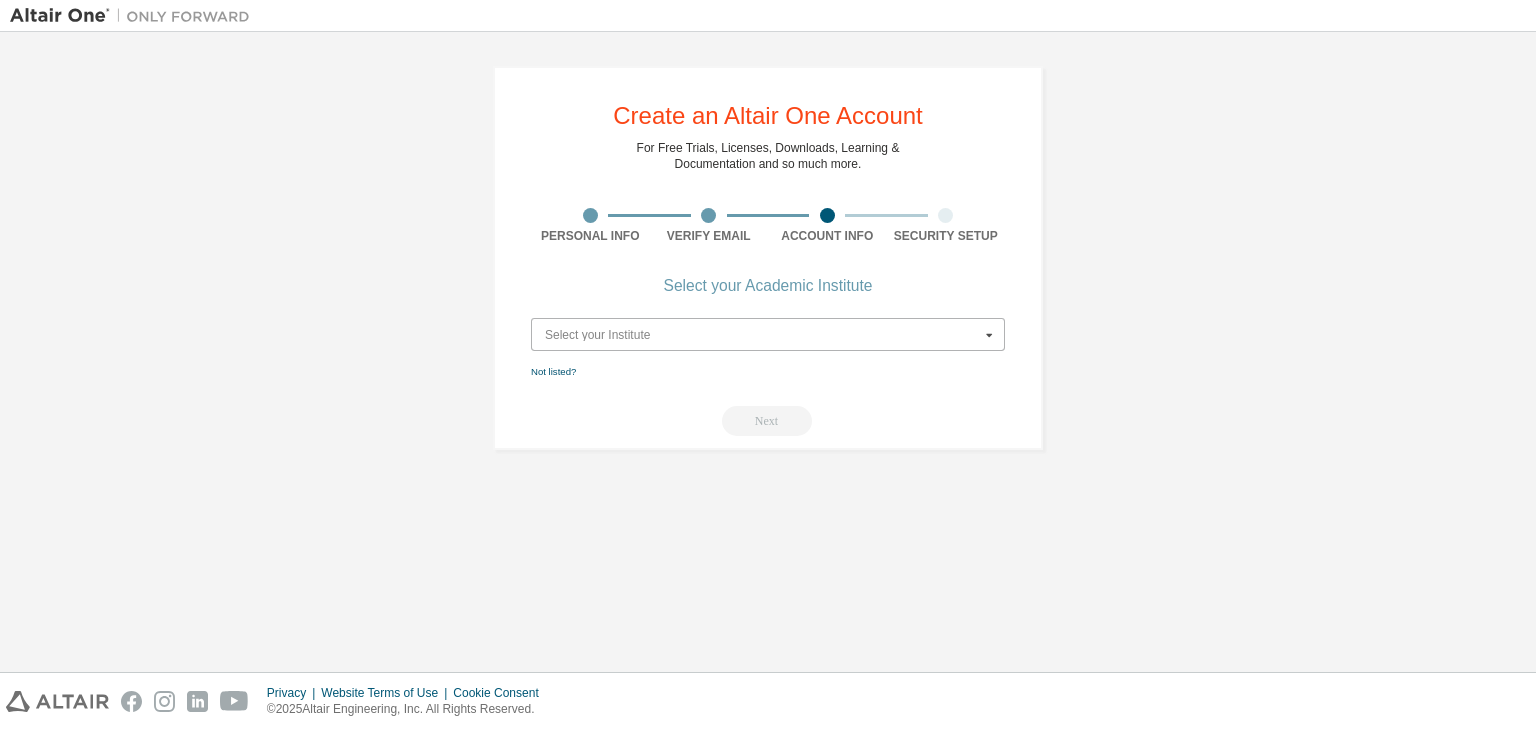 click at bounding box center [769, 334] 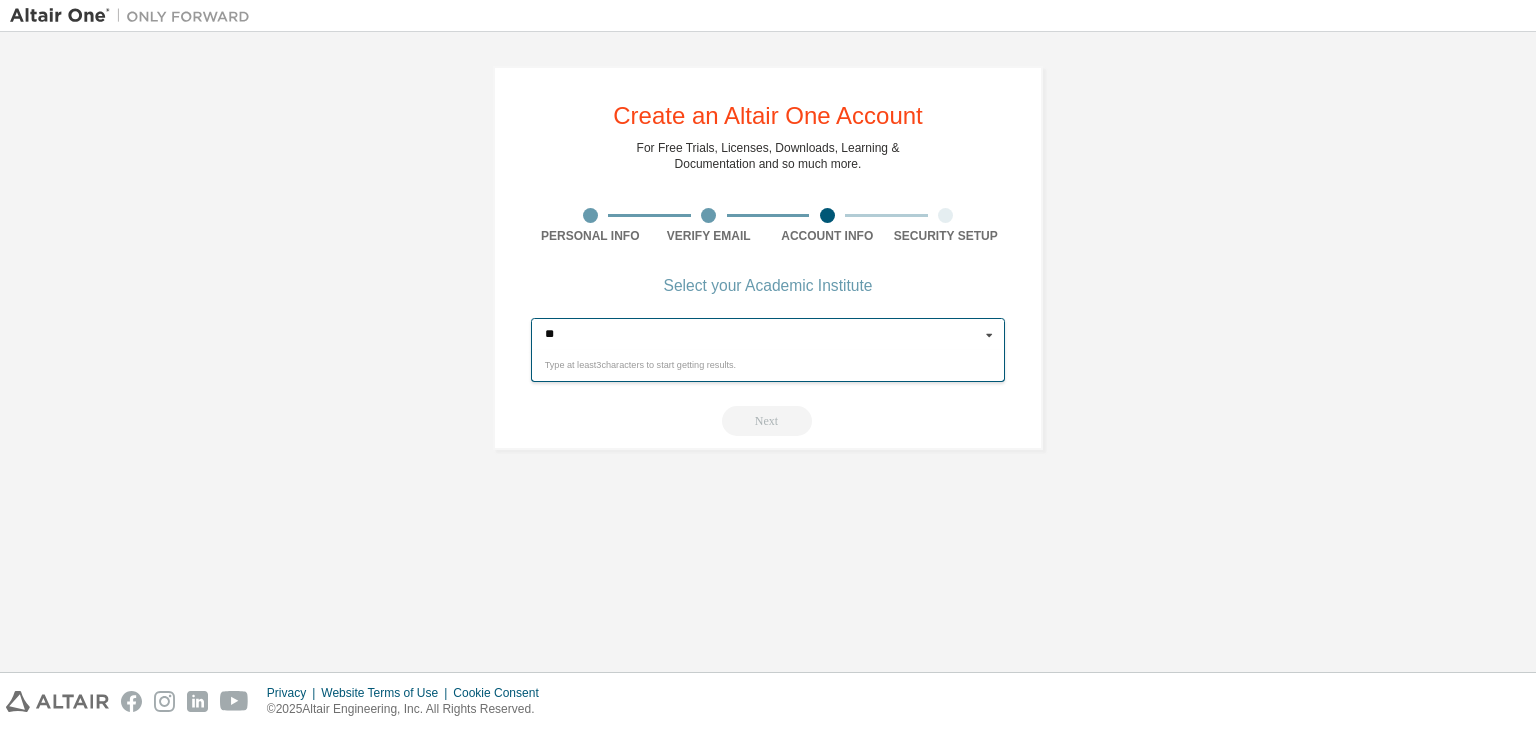 type on "*" 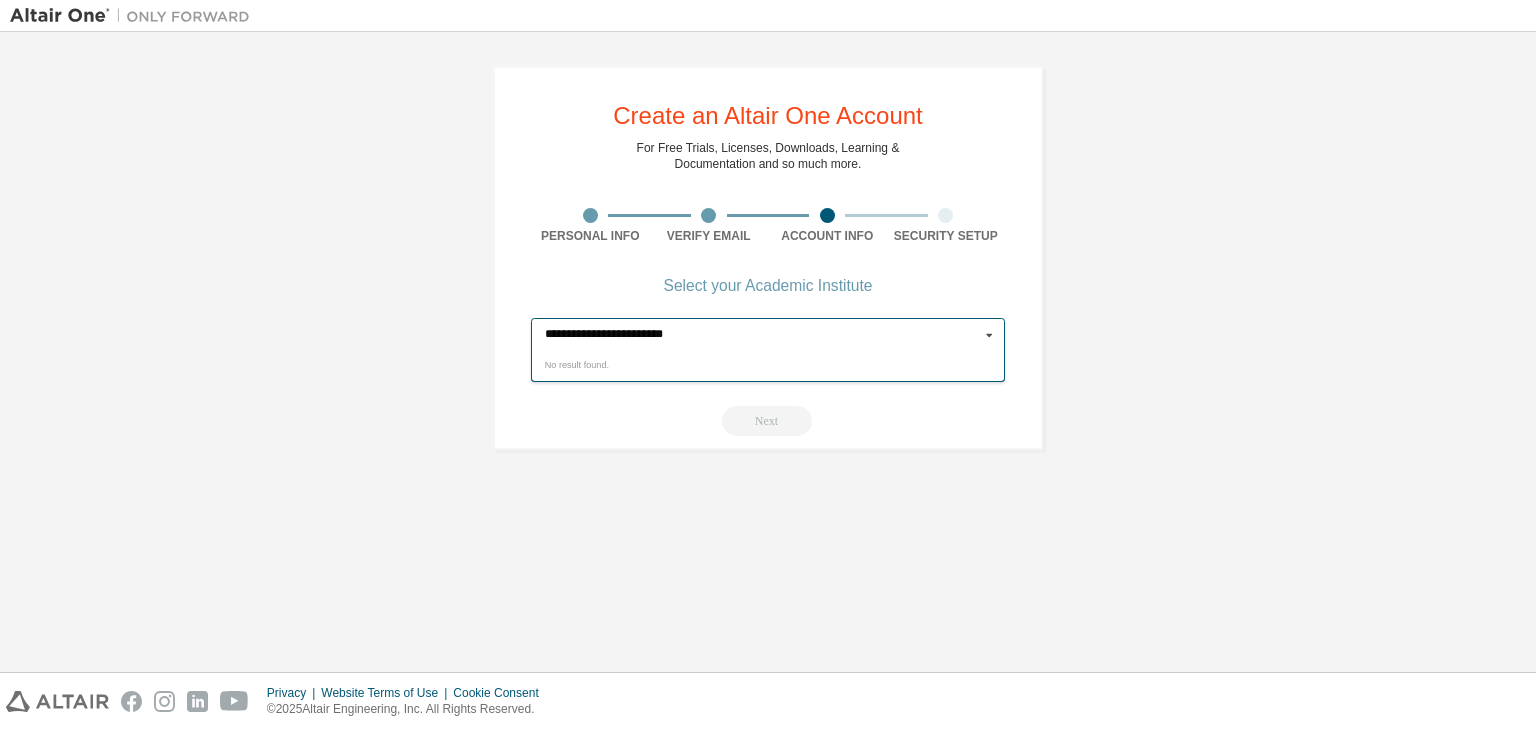 type on "**********" 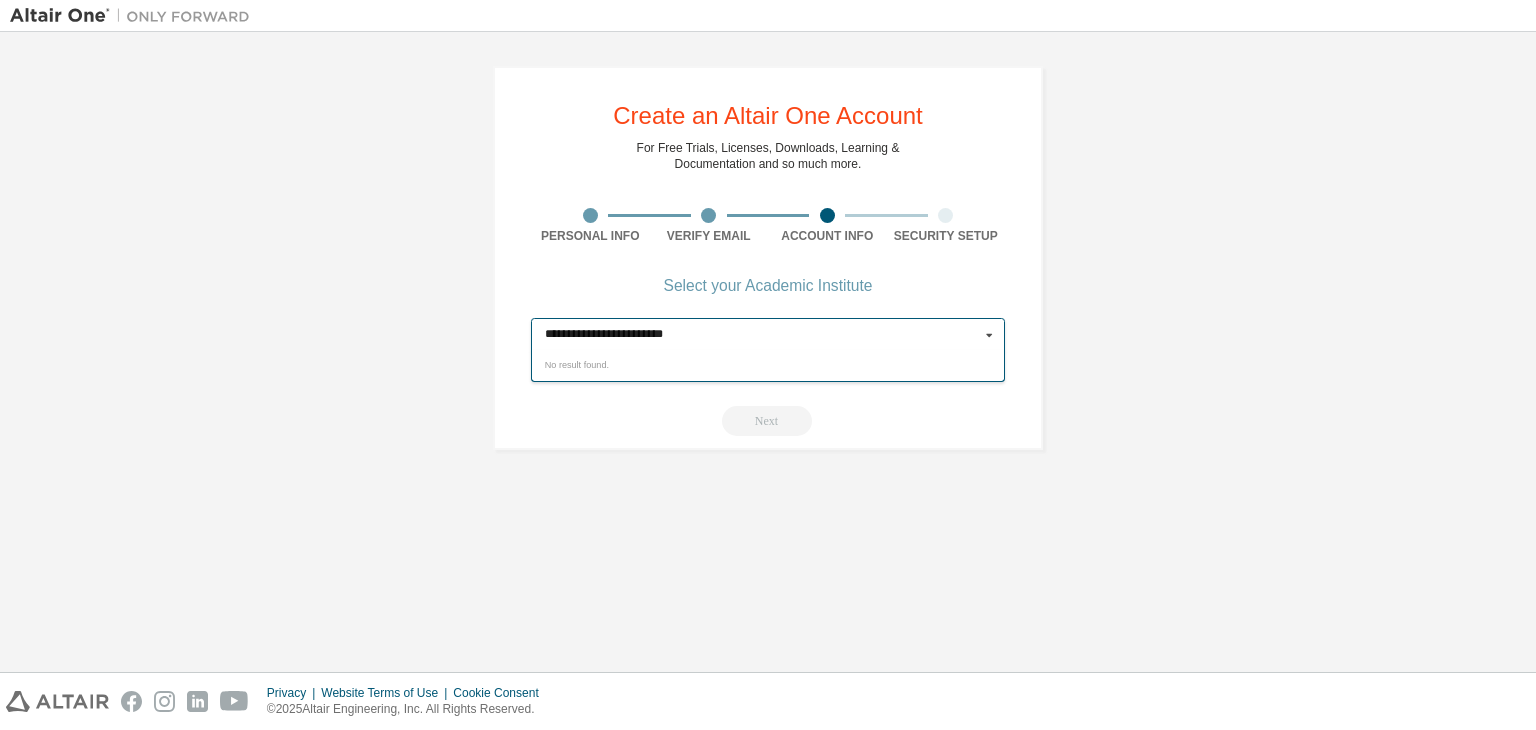 click on "**********" at bounding box center (768, 377) 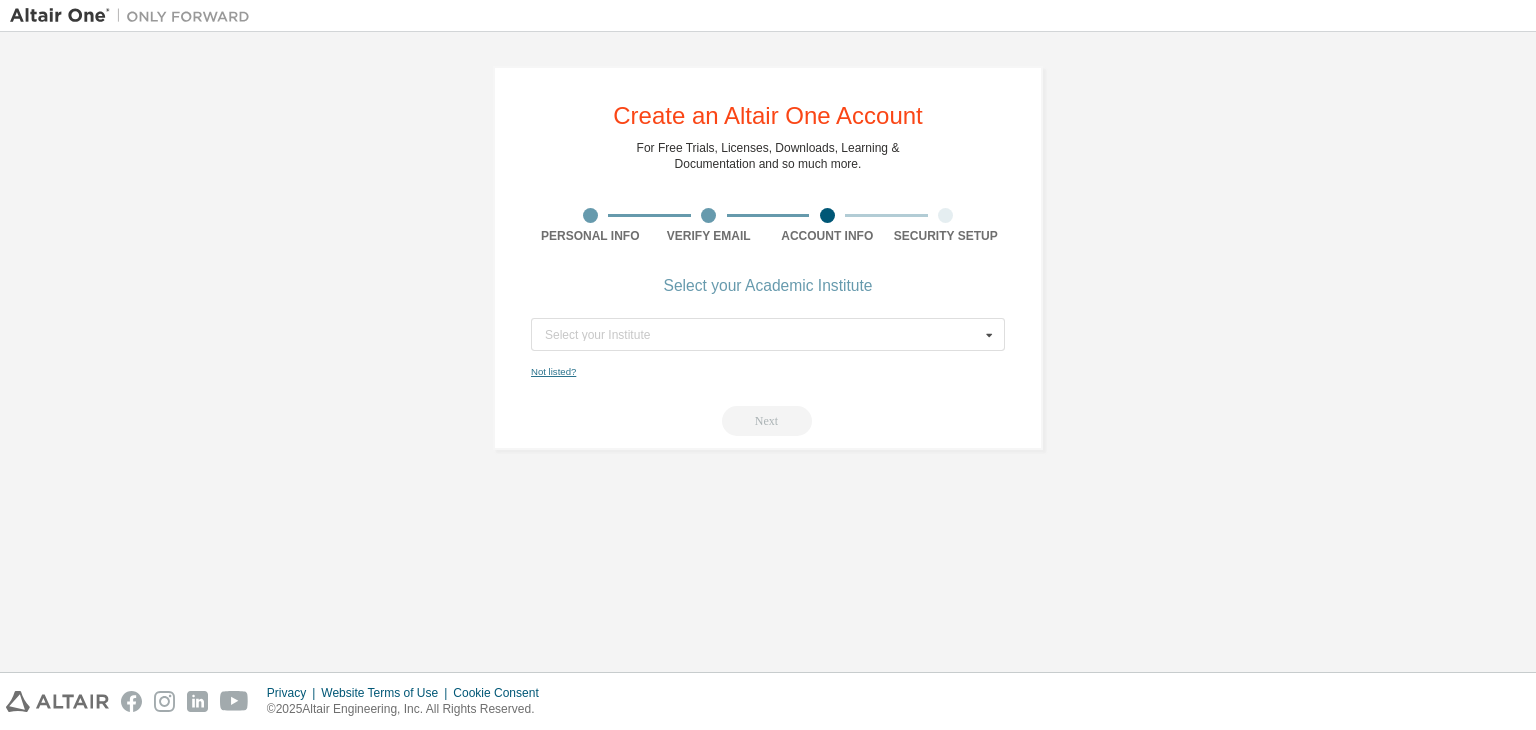 click on "Not listed?" at bounding box center [553, 371] 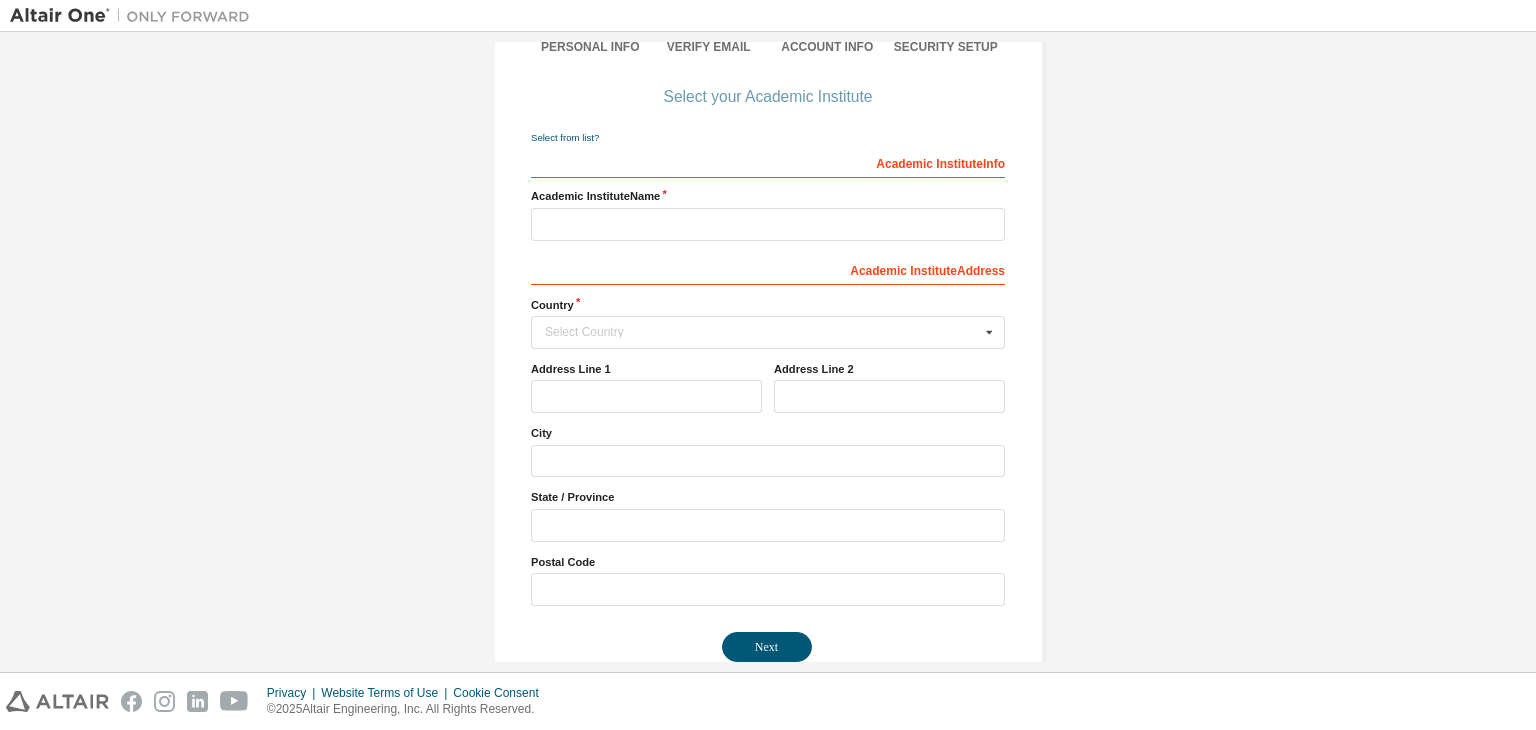 scroll, scrollTop: 200, scrollLeft: 0, axis: vertical 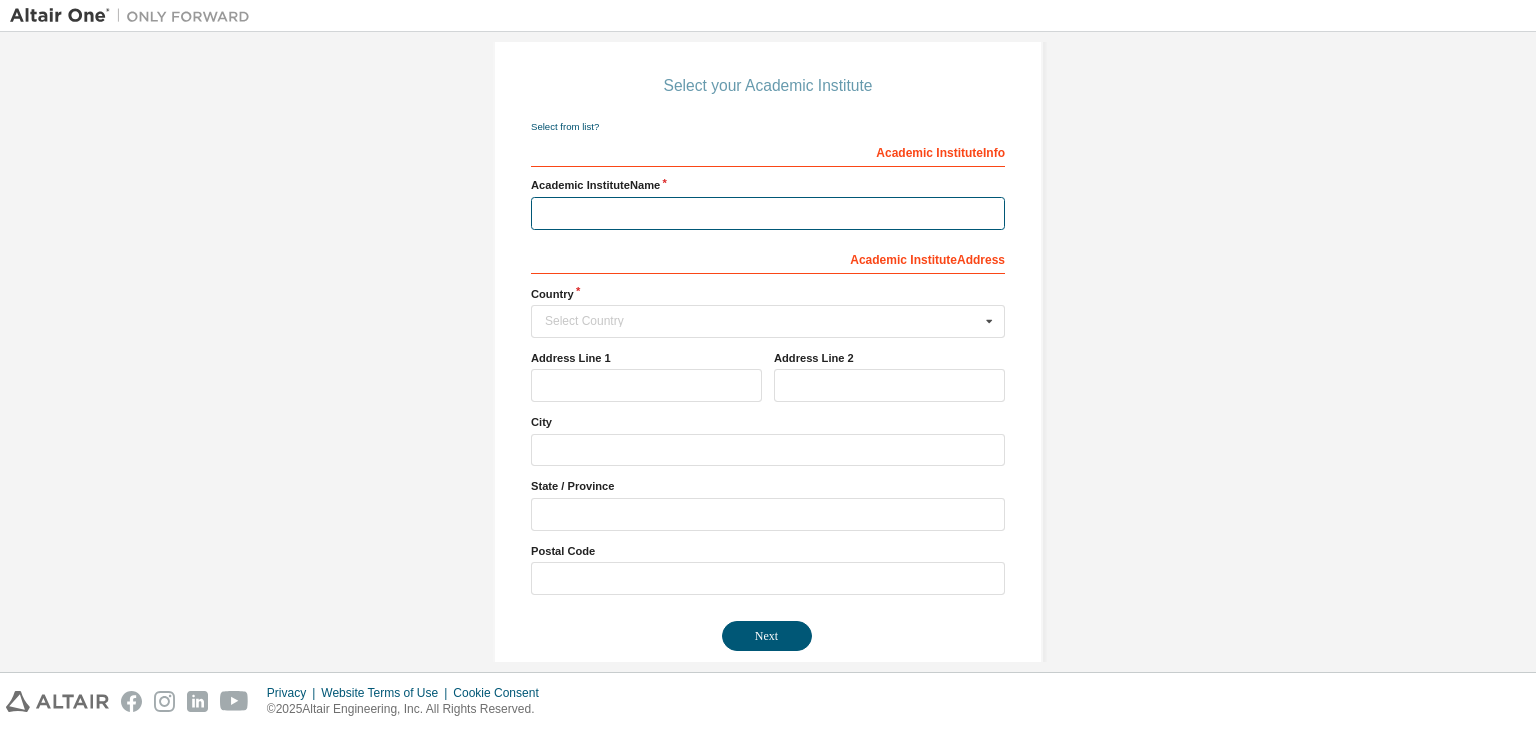 click at bounding box center (768, 213) 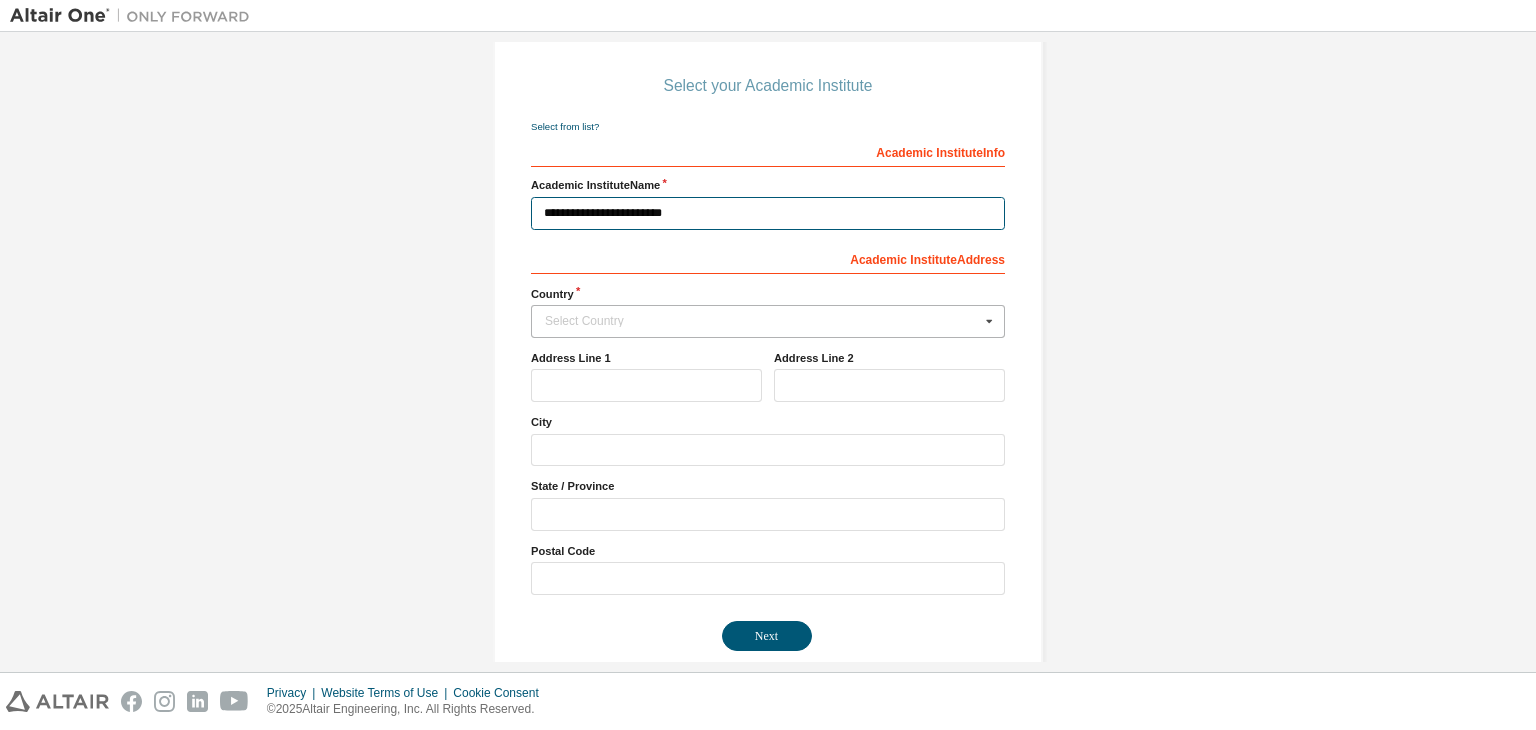 type on "**********" 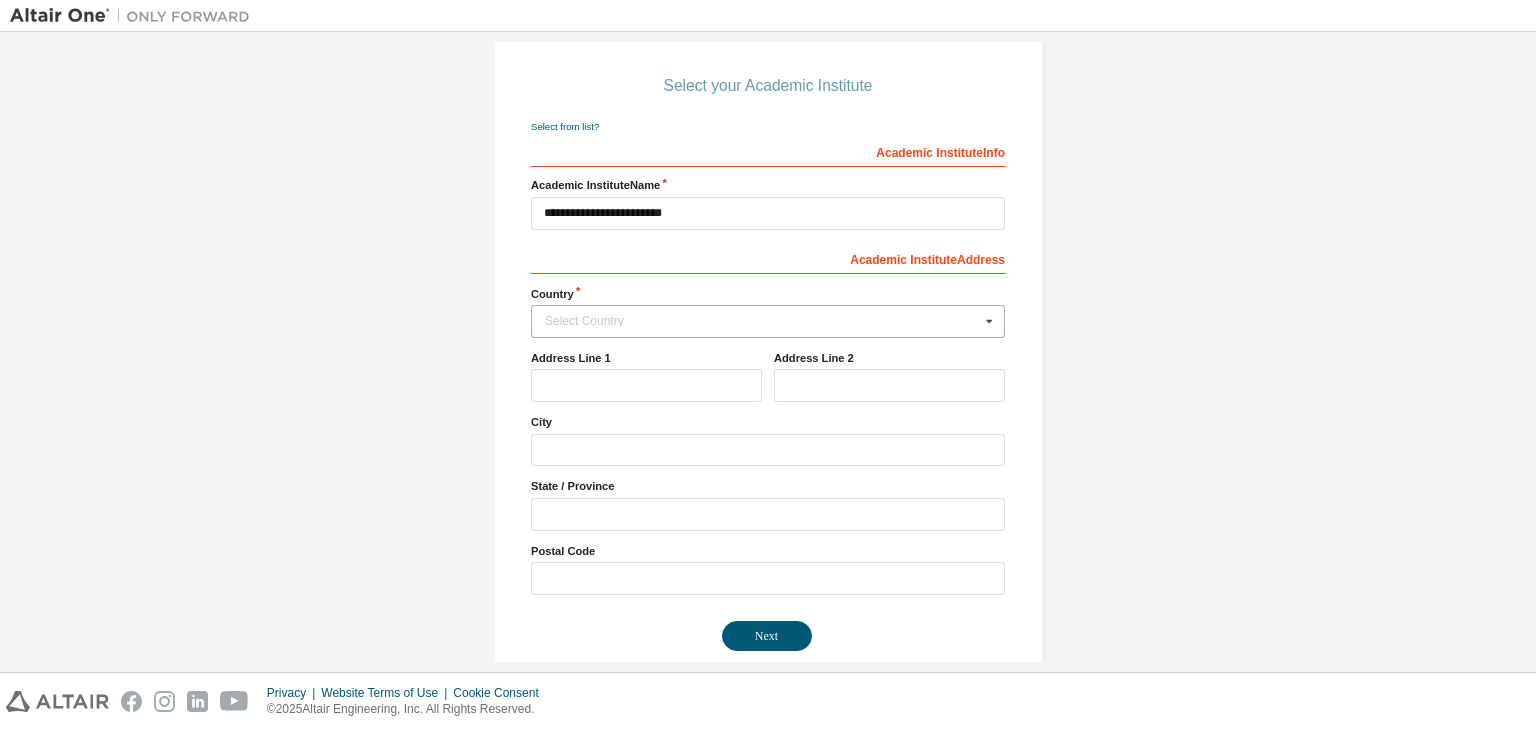 click on "Select Country" at bounding box center [762, 321] 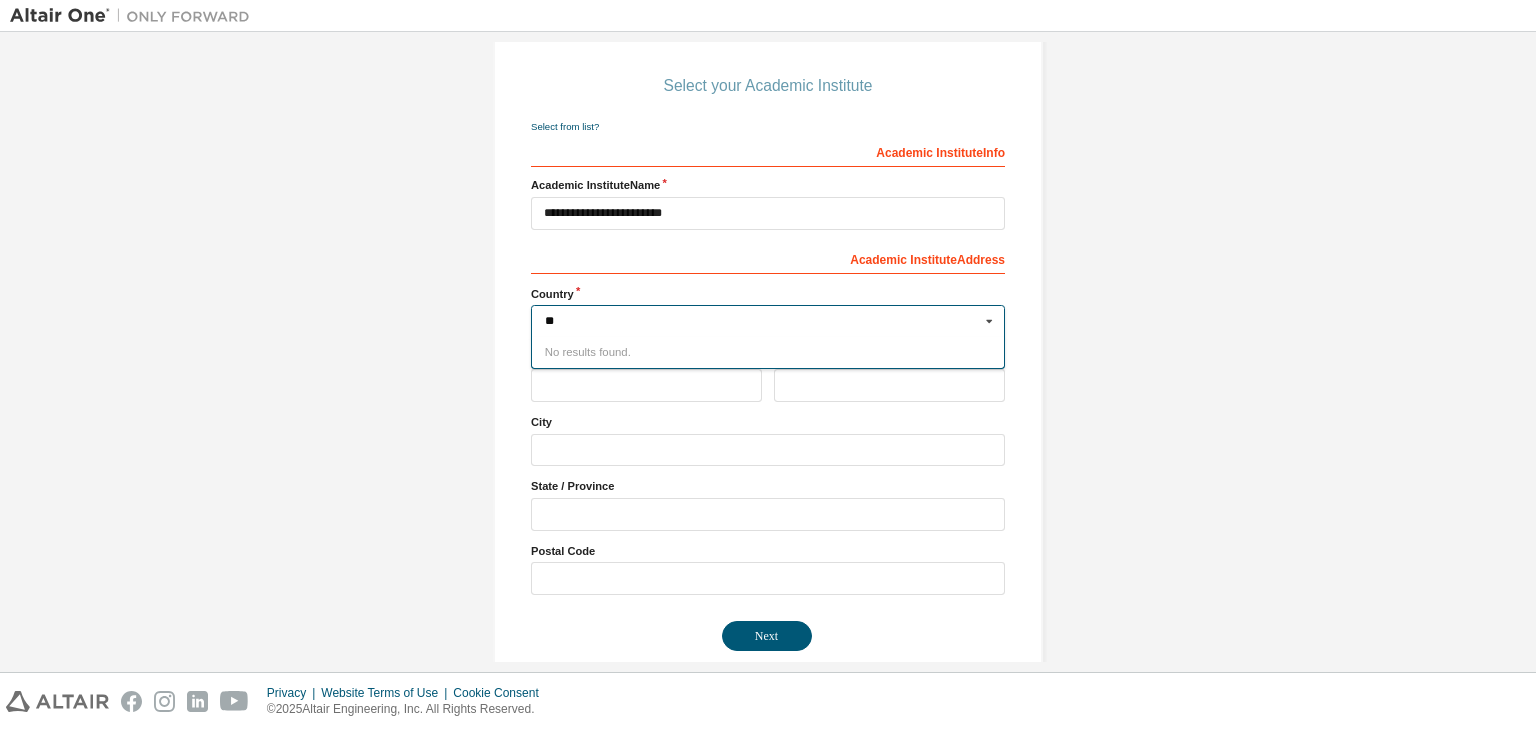 type on "*" 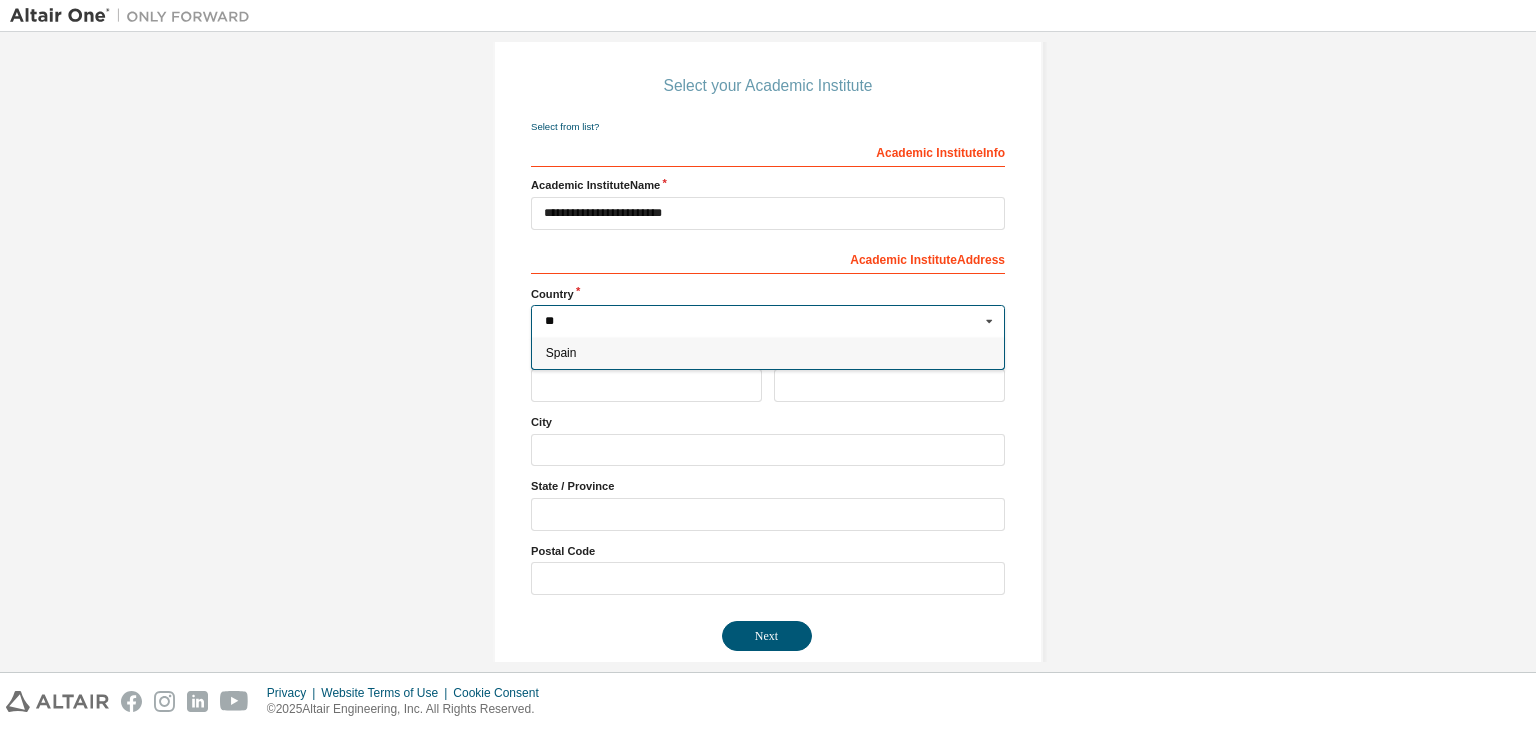 type on "**" 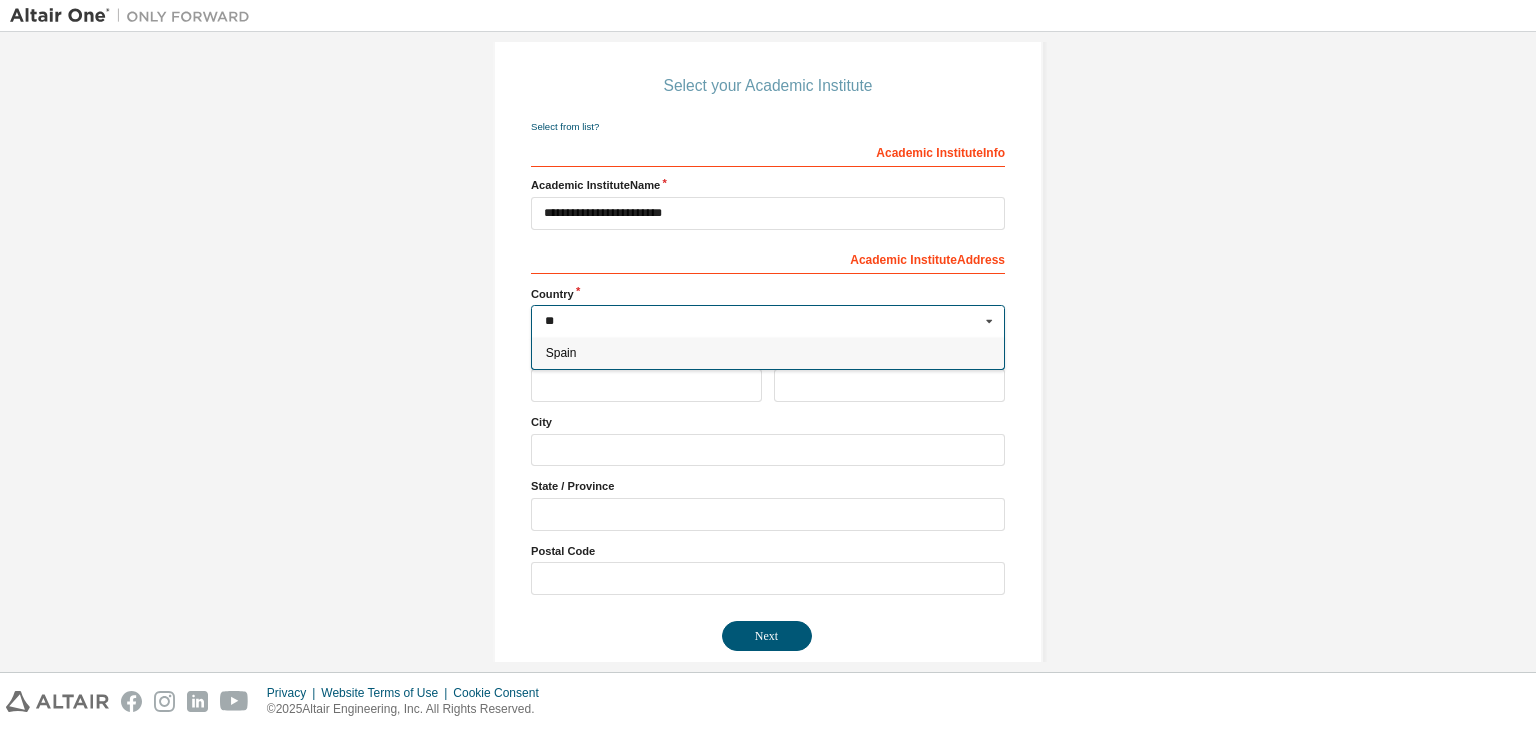 click on "Spain" at bounding box center [768, 353] 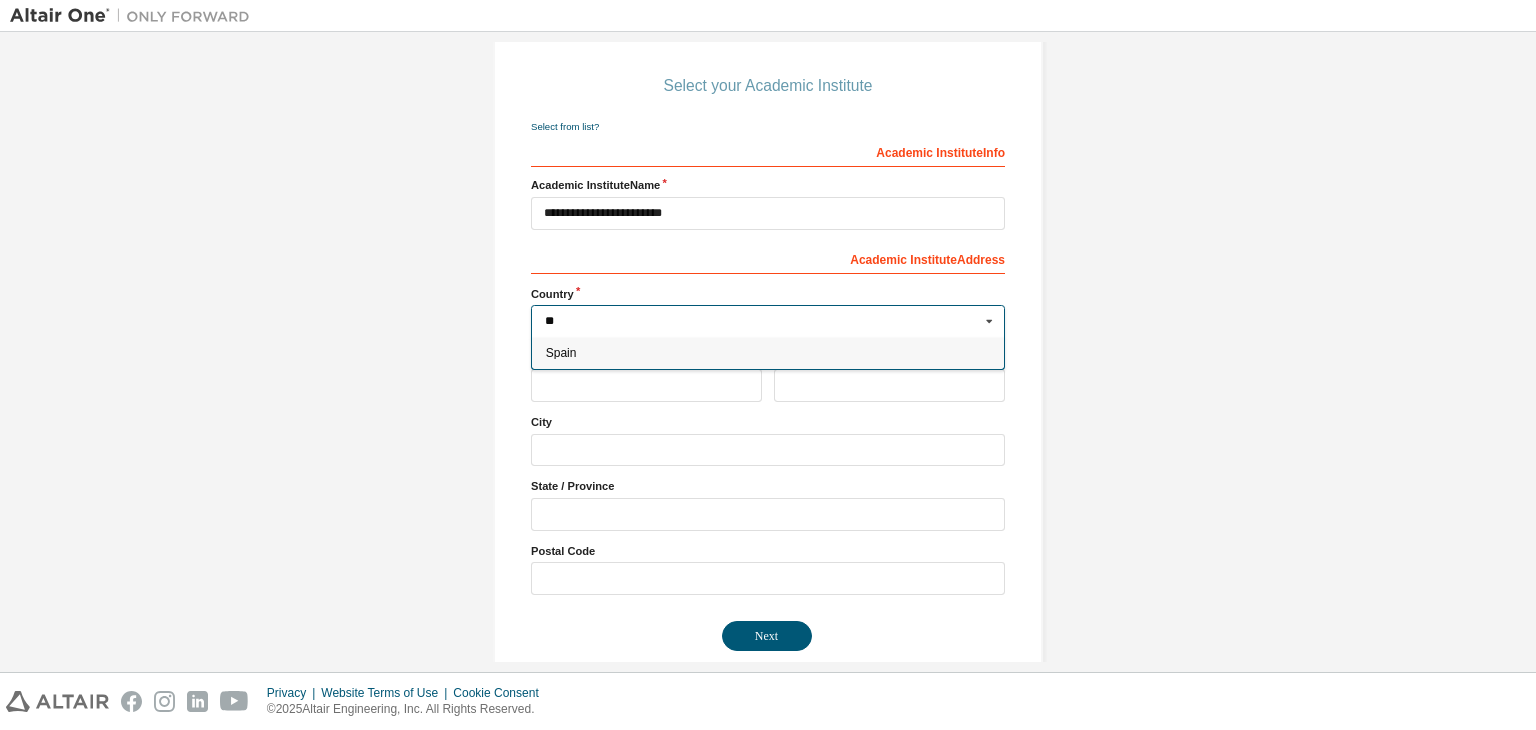 type on "***" 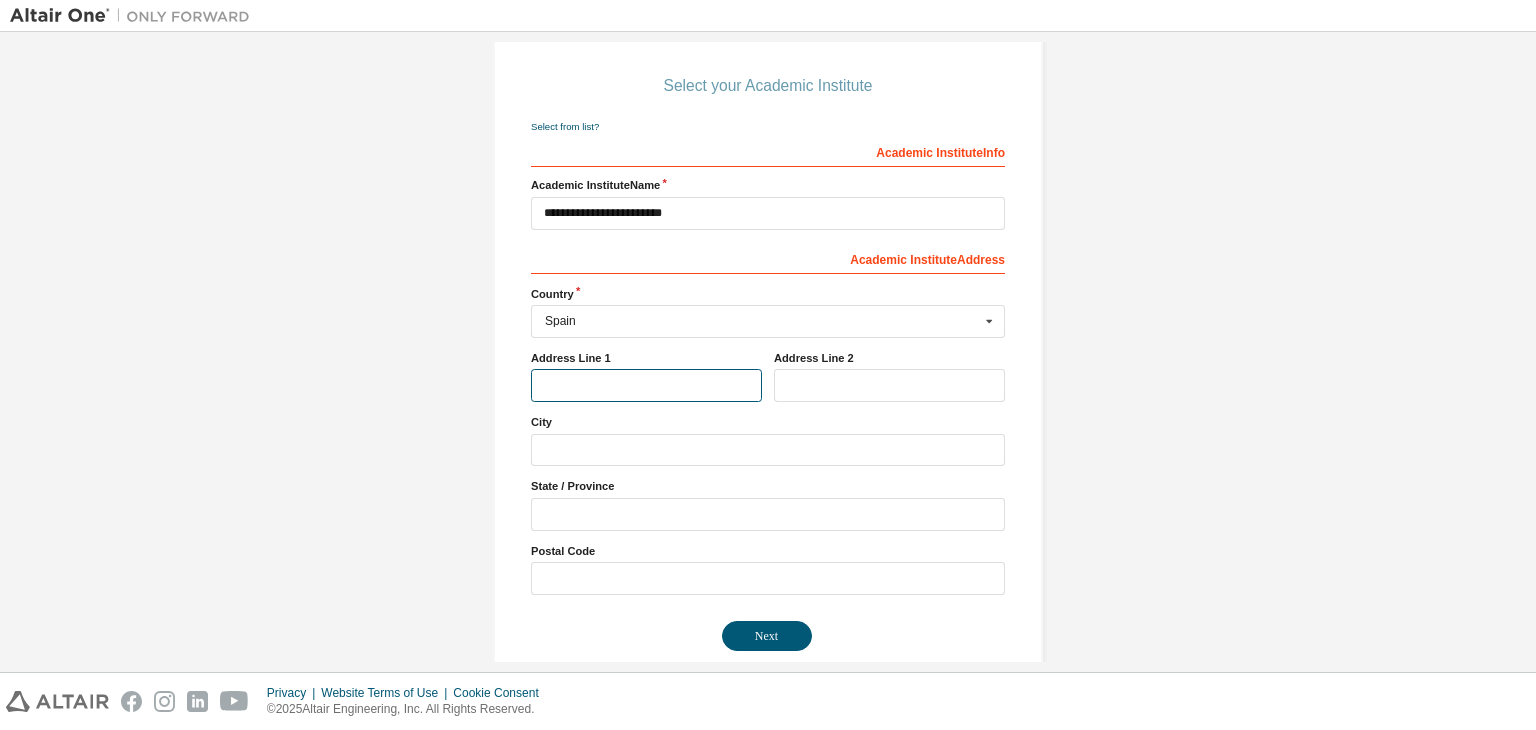 click at bounding box center (646, 385) 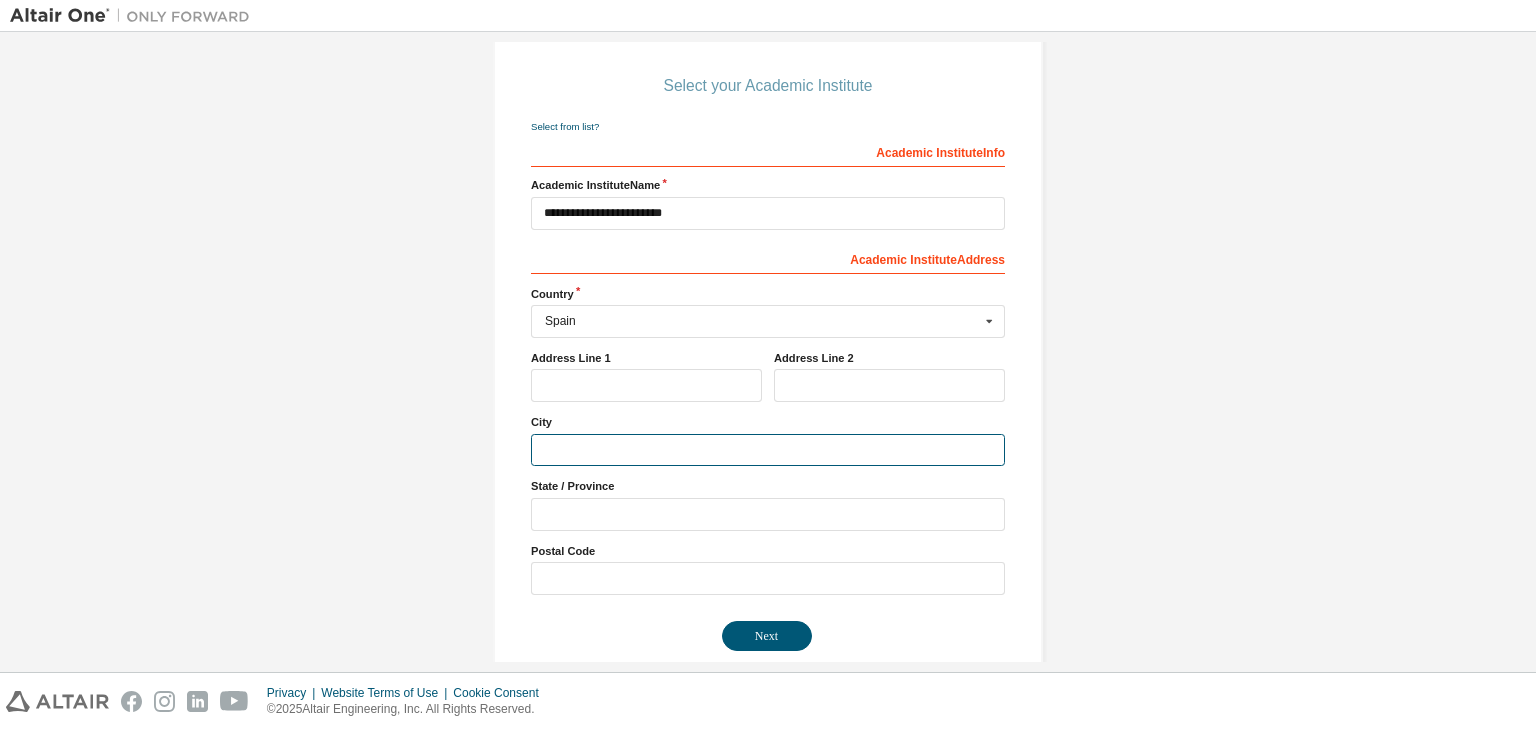 click at bounding box center (768, 450) 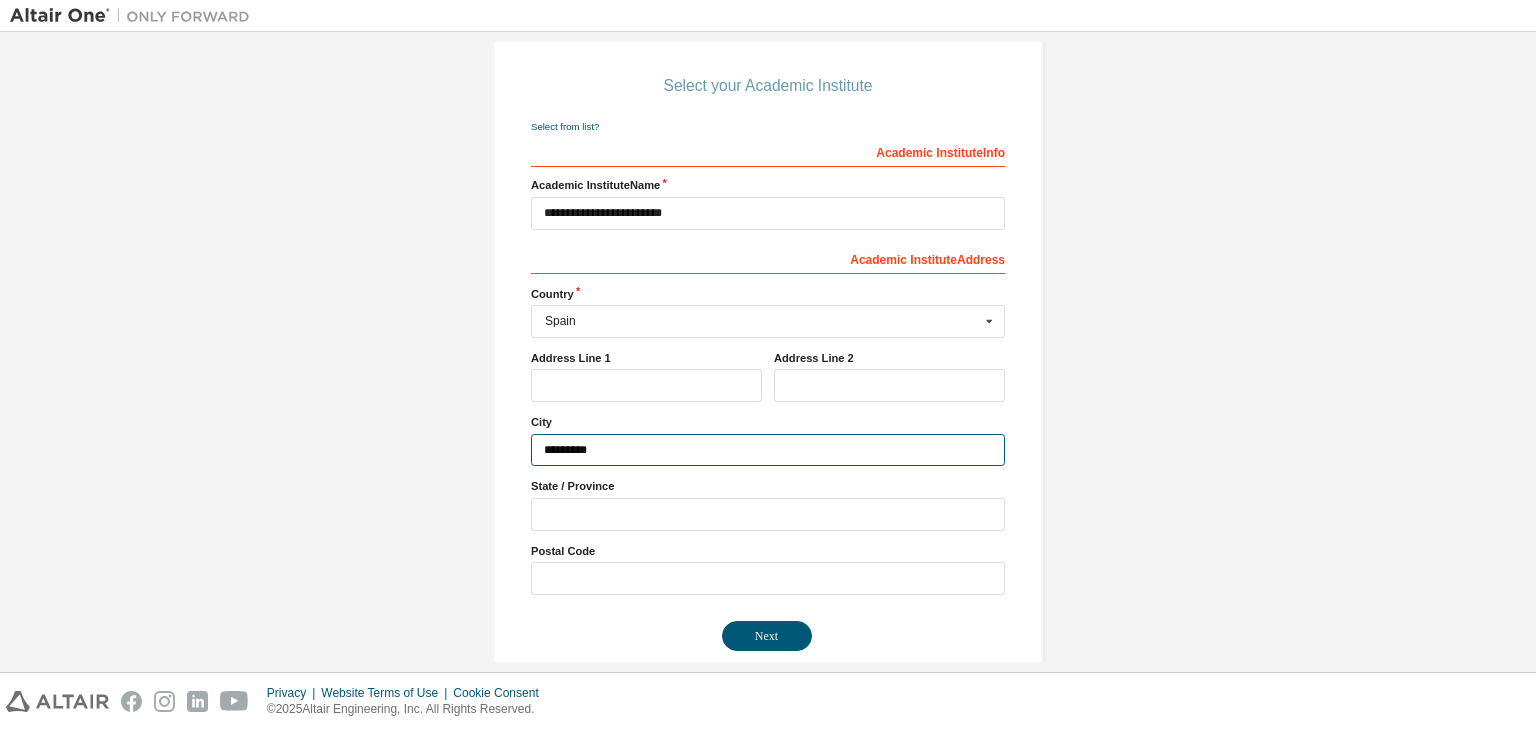 type on "*********" 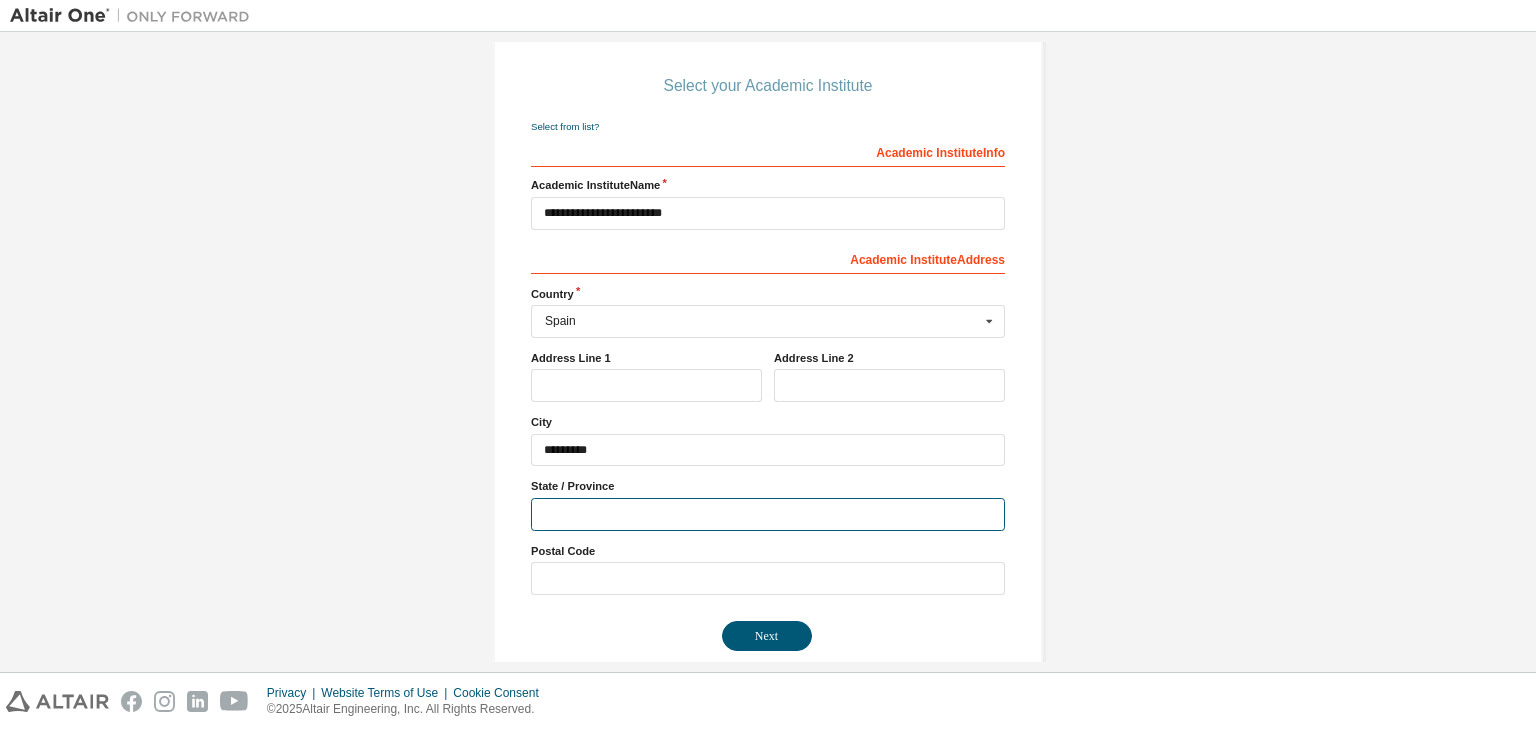 click at bounding box center (768, 514) 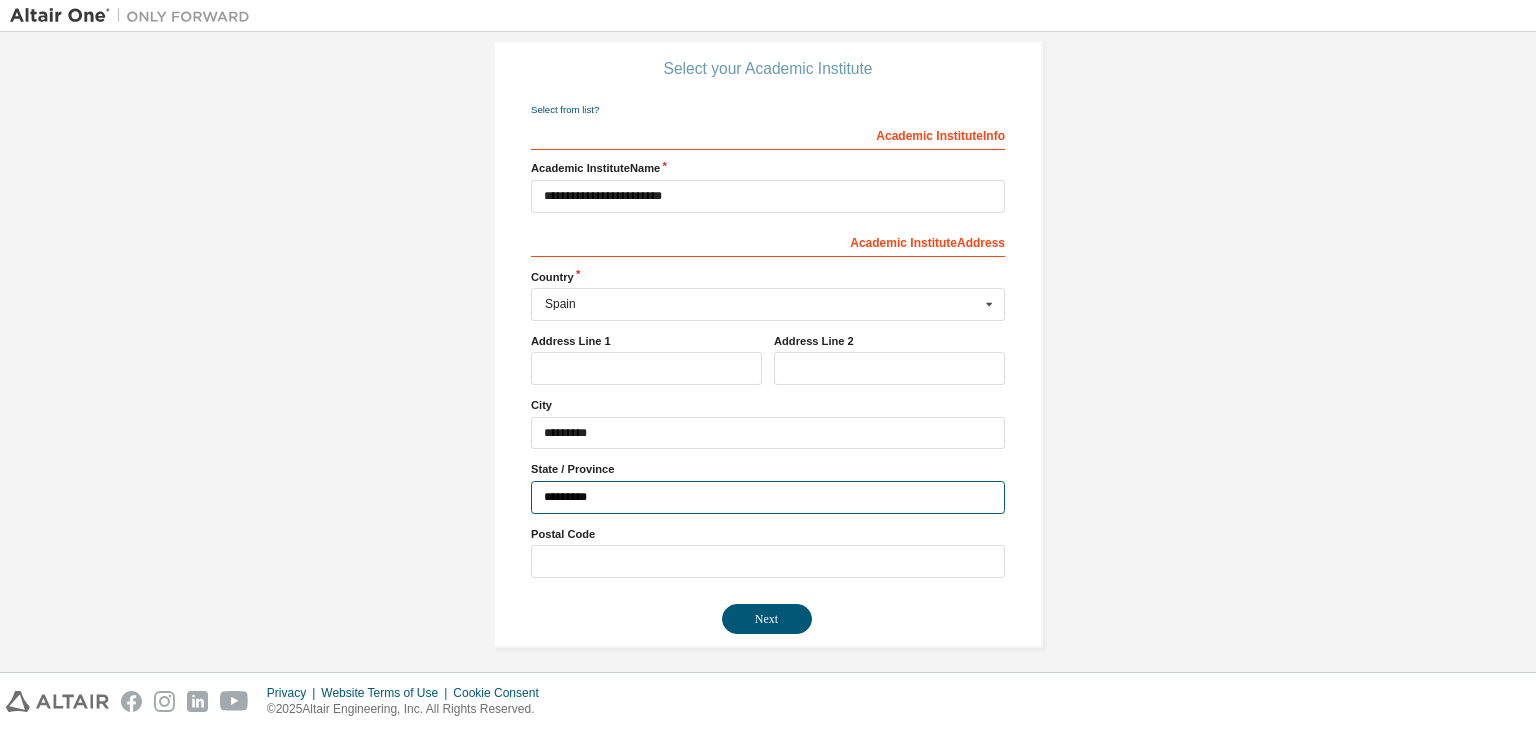 scroll, scrollTop: 222, scrollLeft: 0, axis: vertical 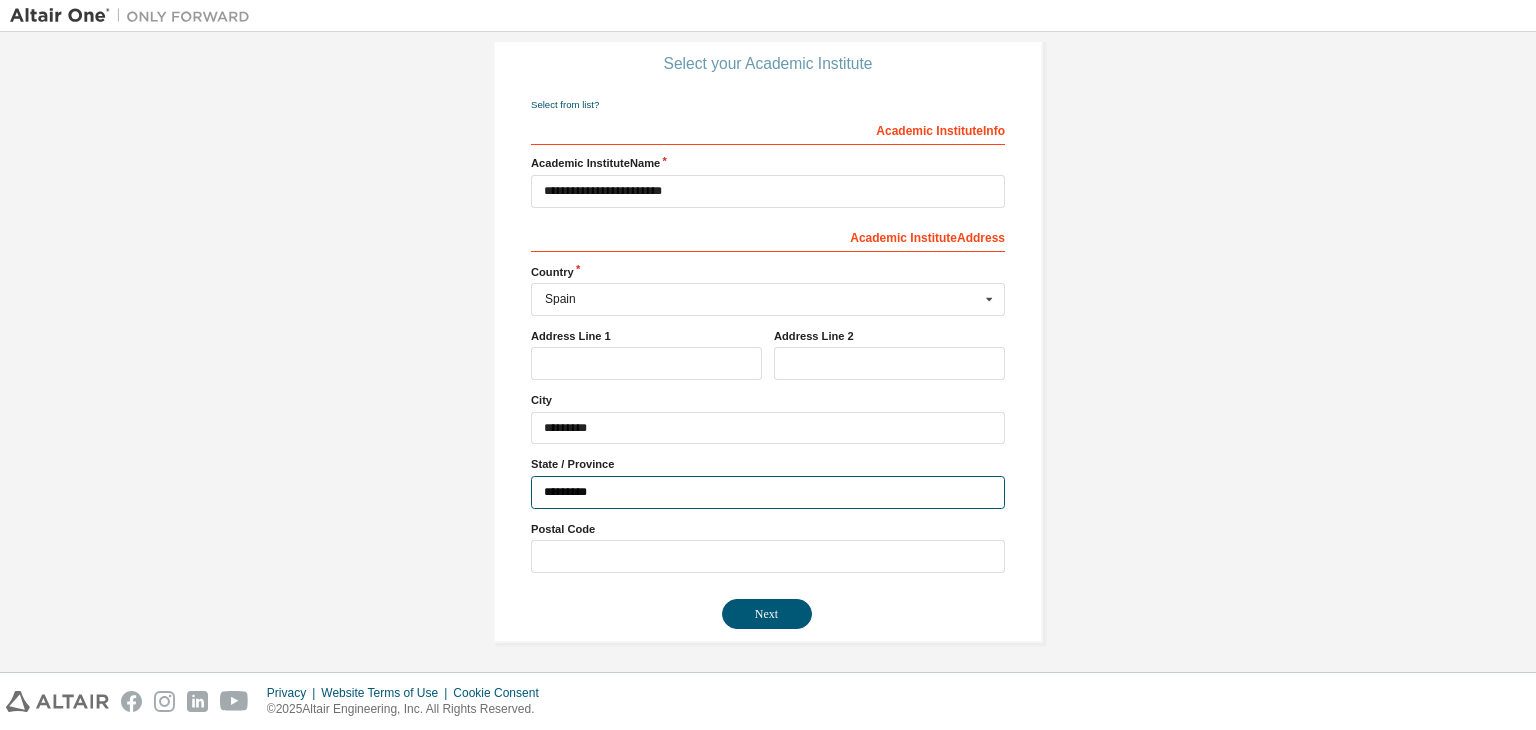 type on "*********" 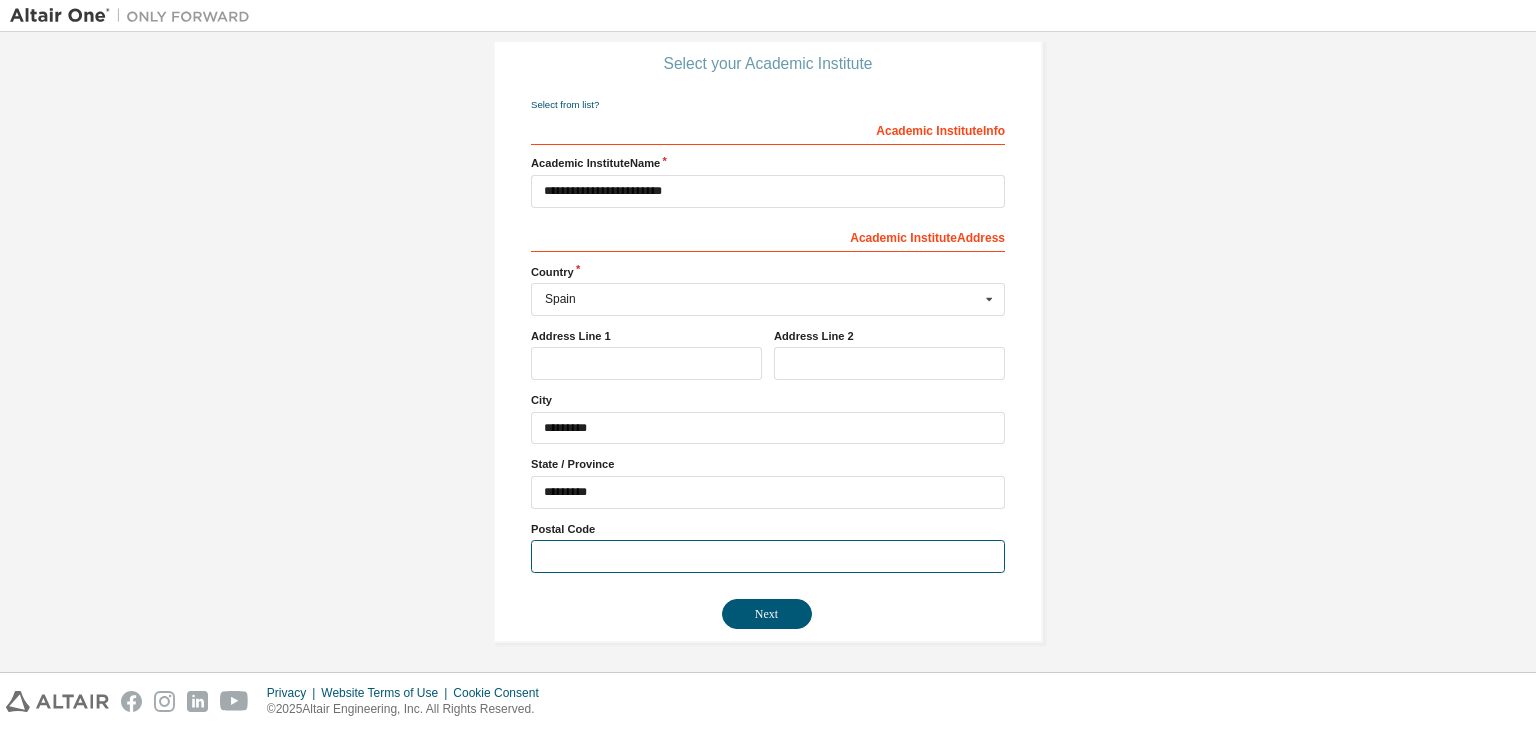 click at bounding box center (768, 556) 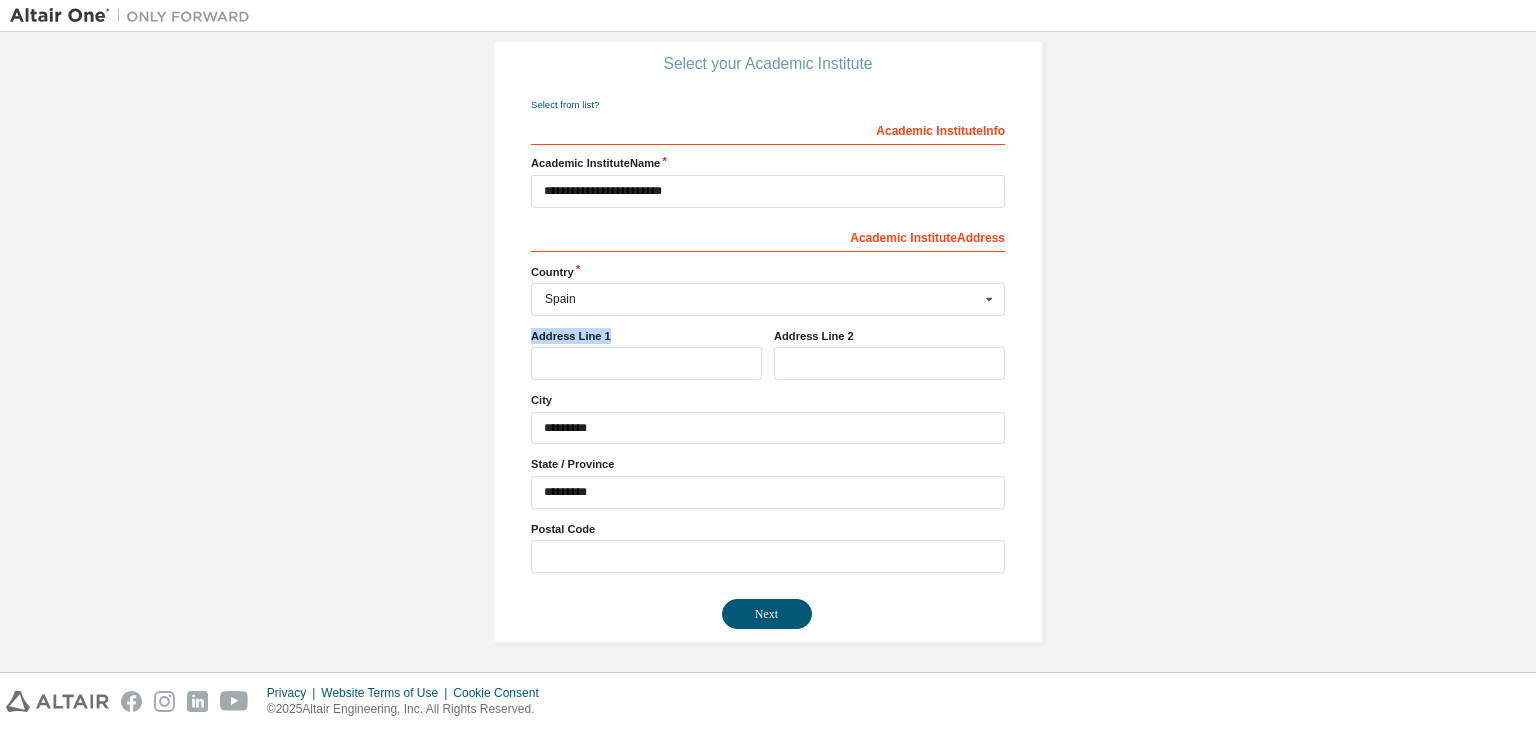 drag, startPoint x: 622, startPoint y: 331, endPoint x: 503, endPoint y: 331, distance: 119 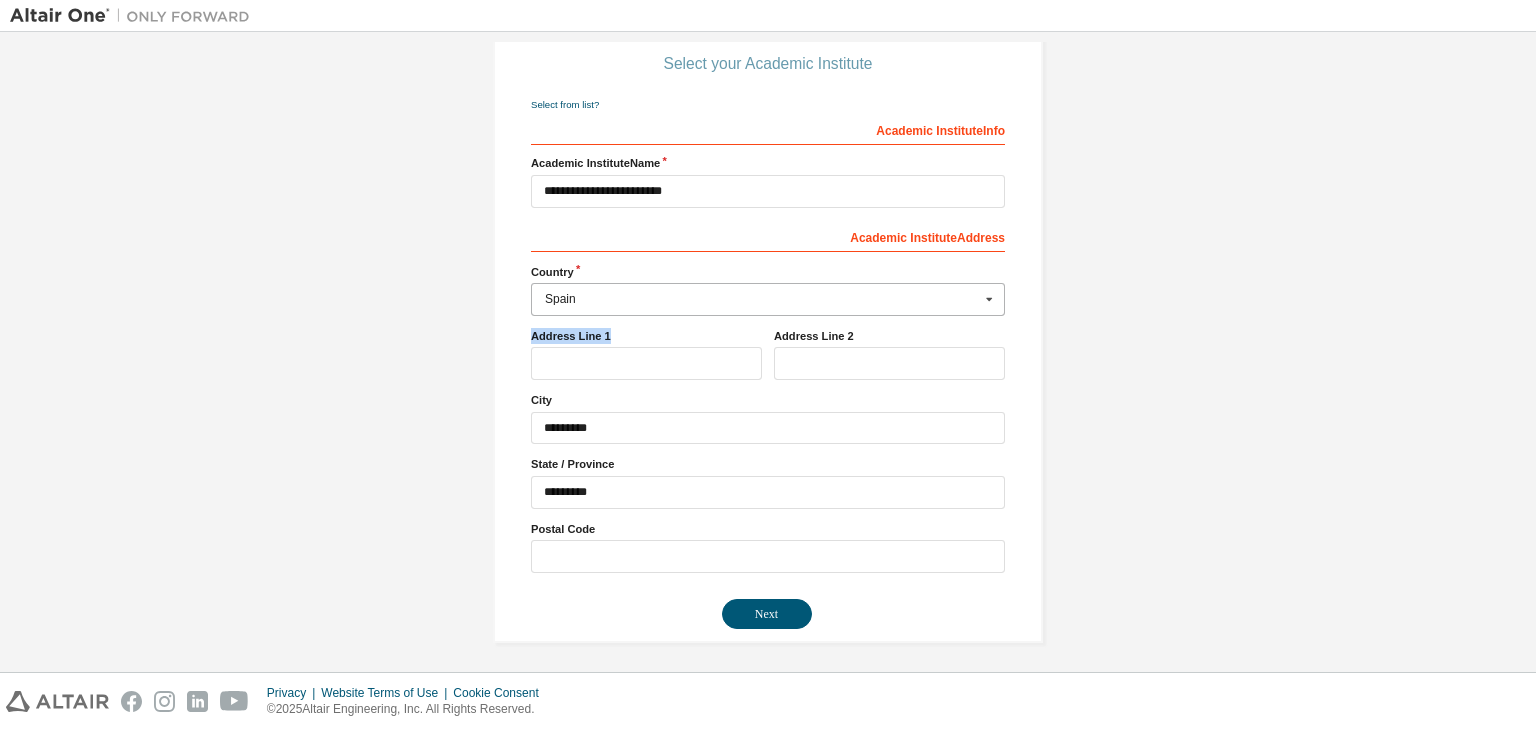 copy on "Address Line 1" 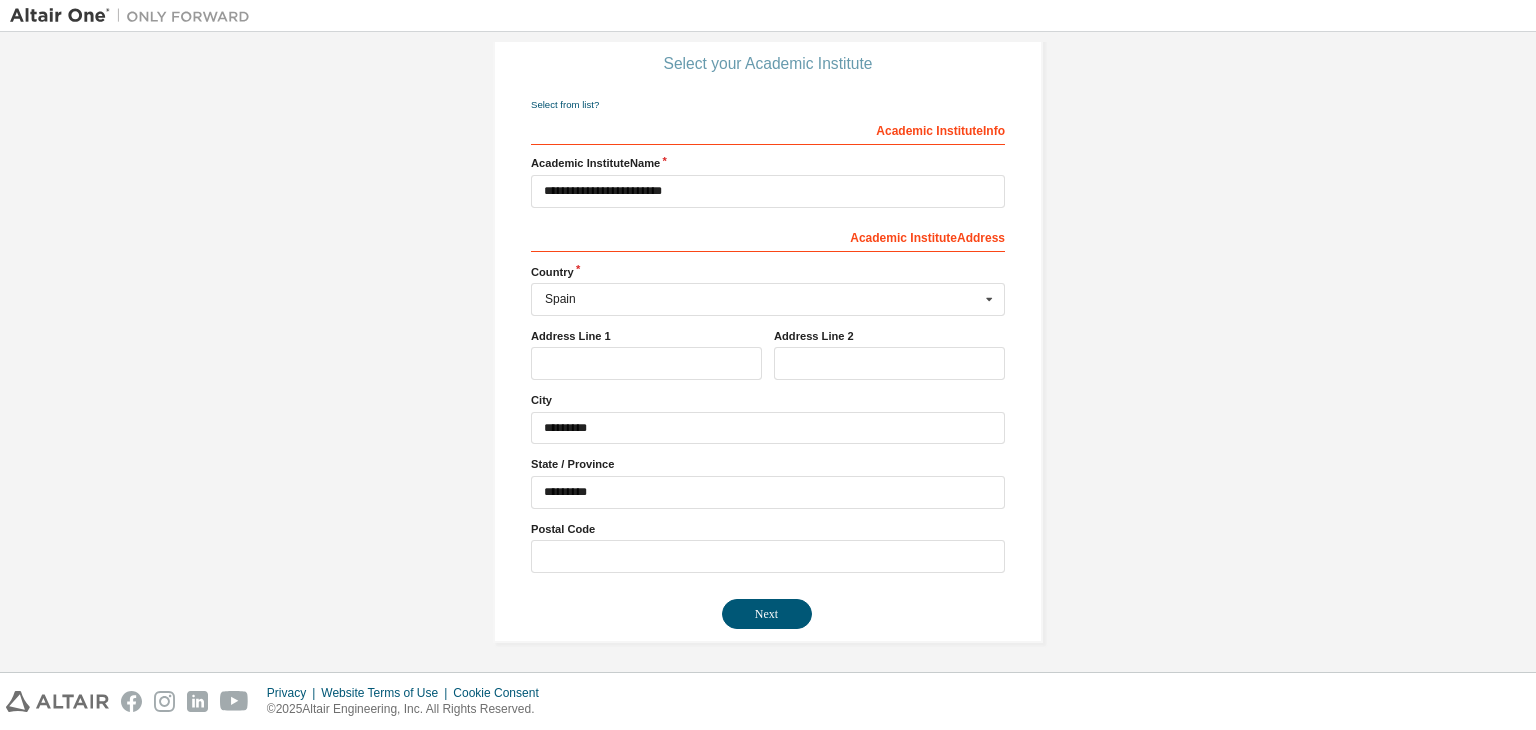 click on "**********" at bounding box center (768, 343) 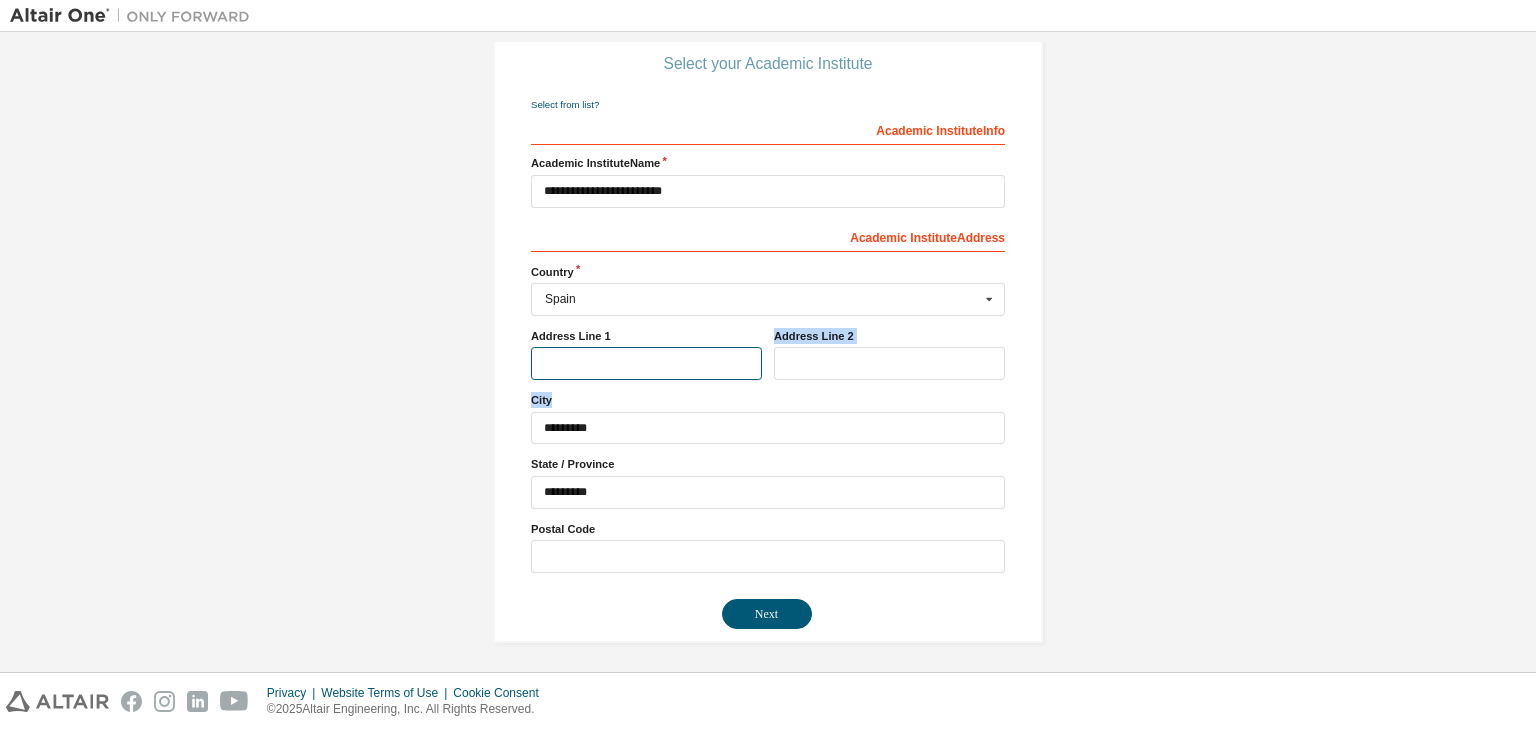 click at bounding box center [646, 363] 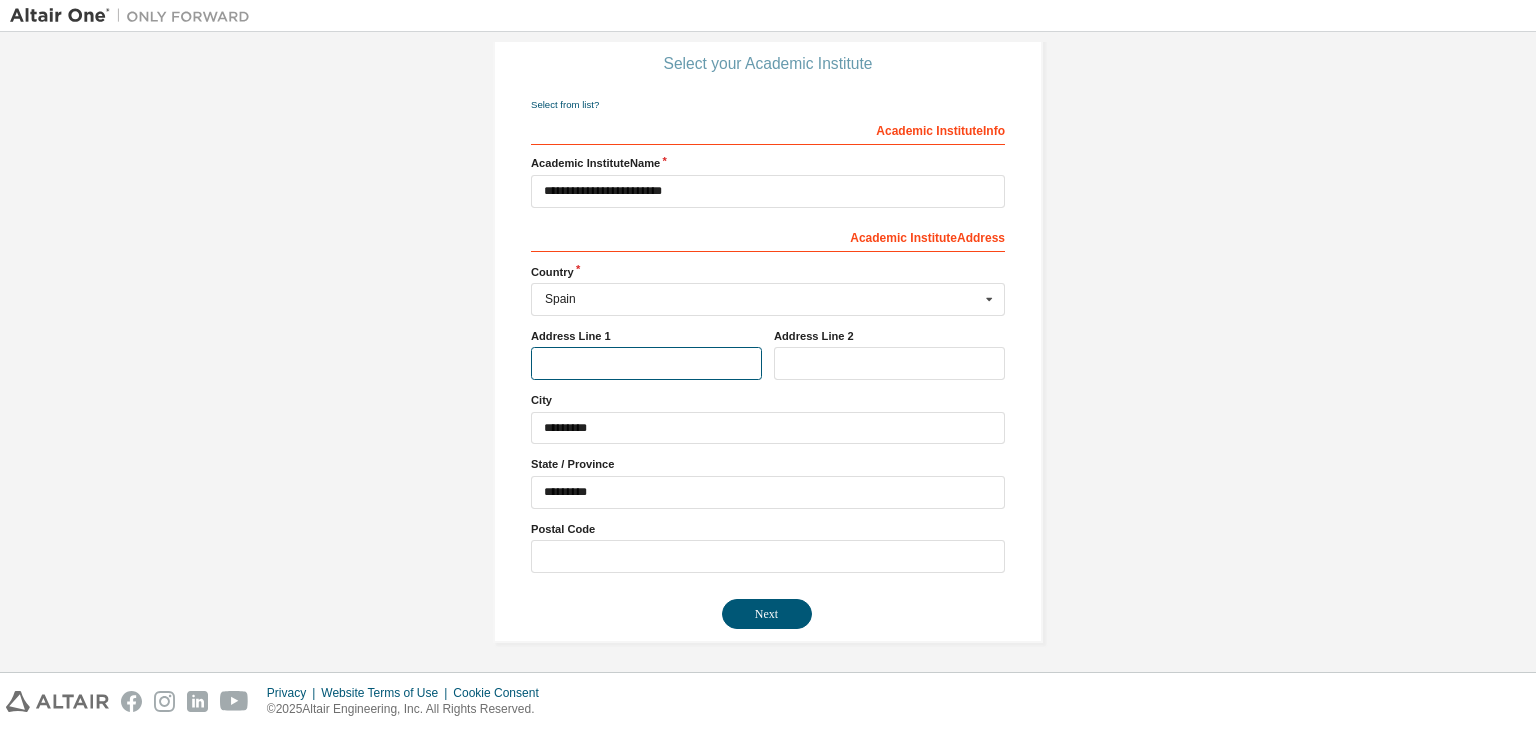 paste on "**********" 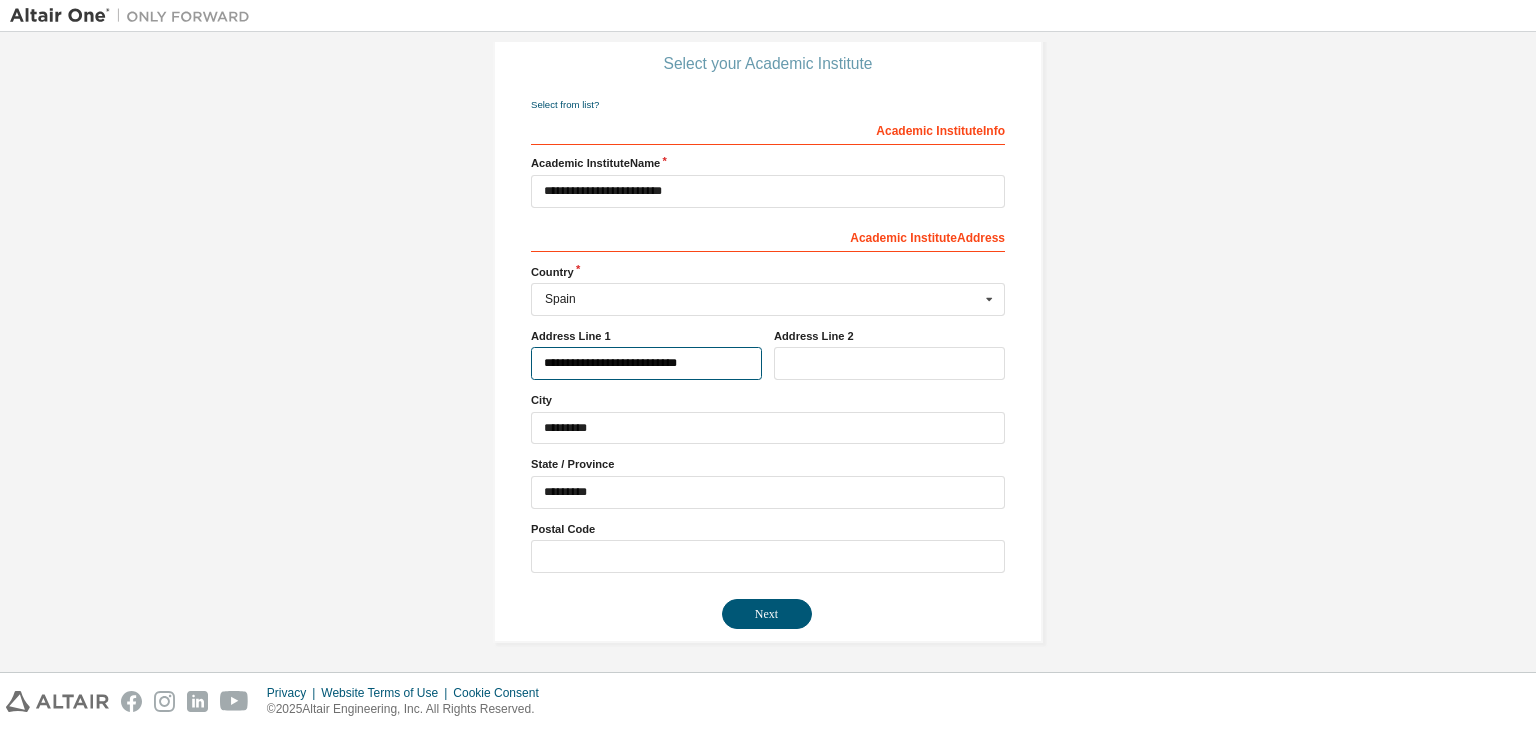 type on "**********" 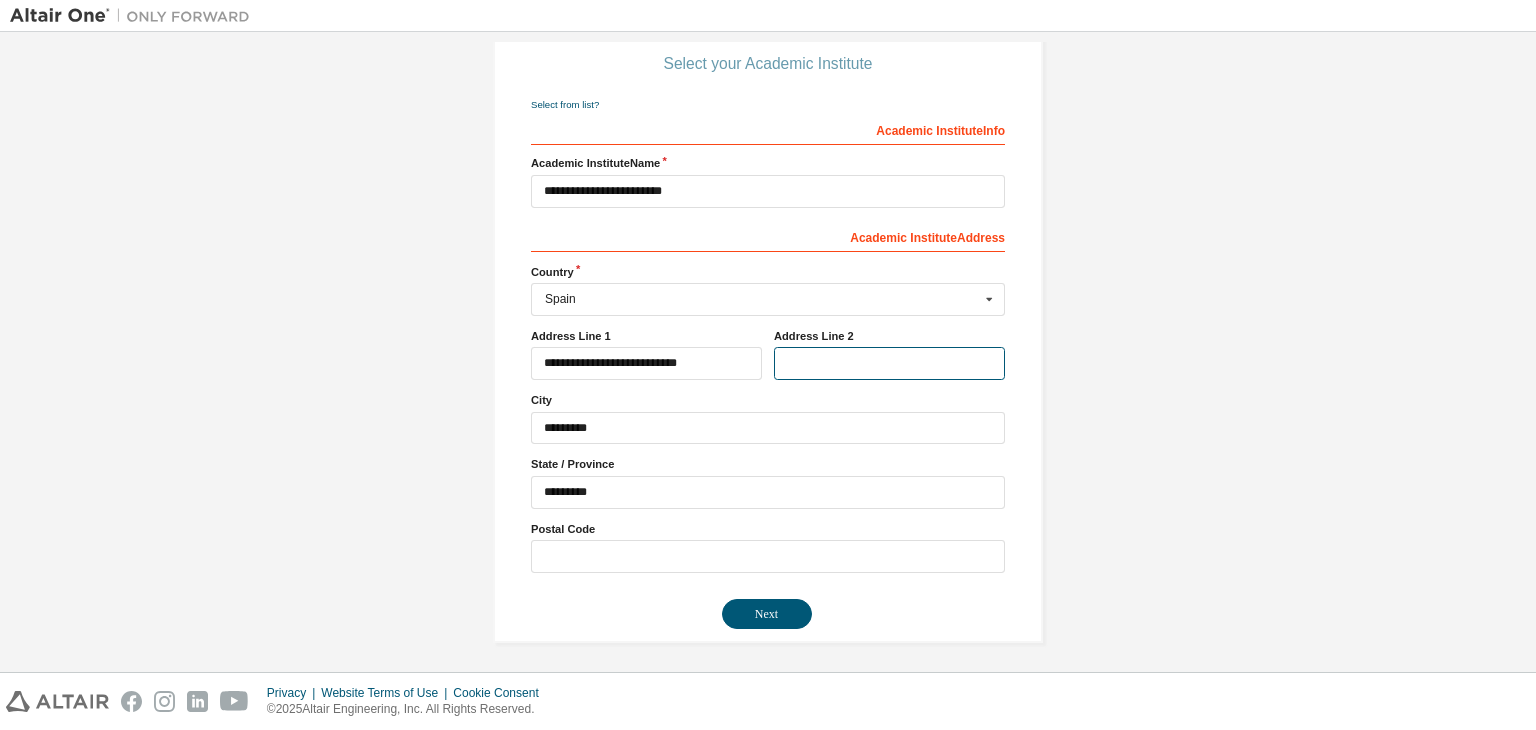click at bounding box center [889, 363] 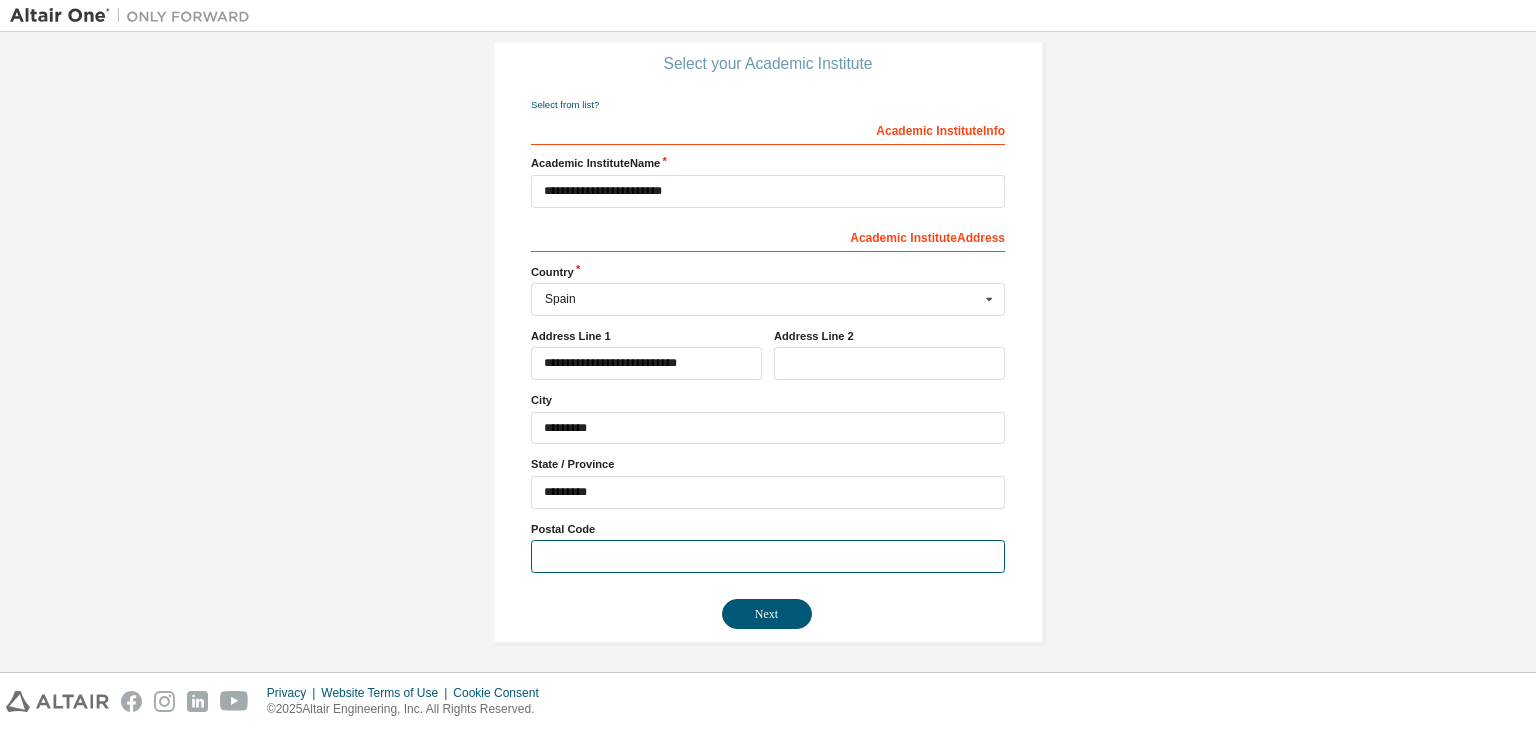 click at bounding box center (768, 556) 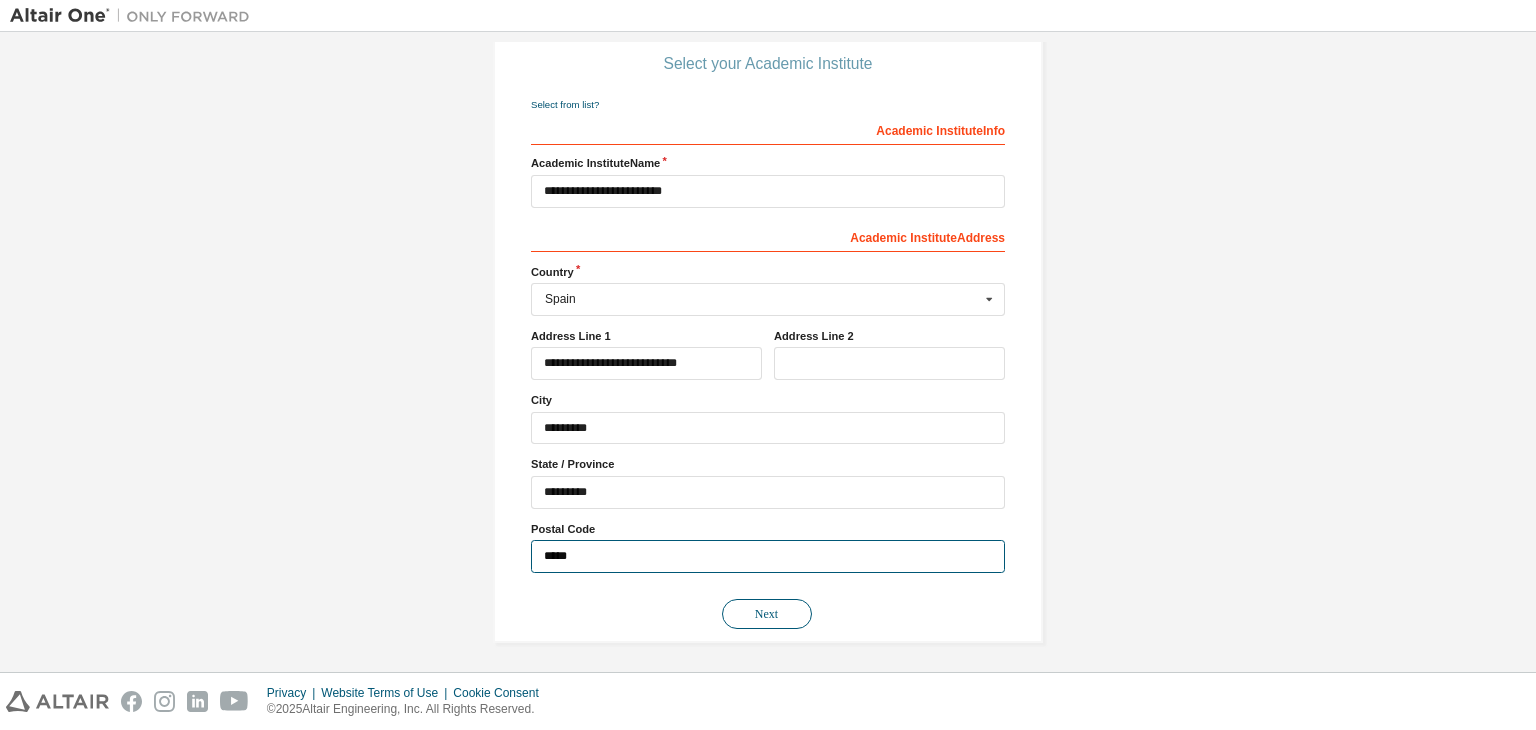 type on "*****" 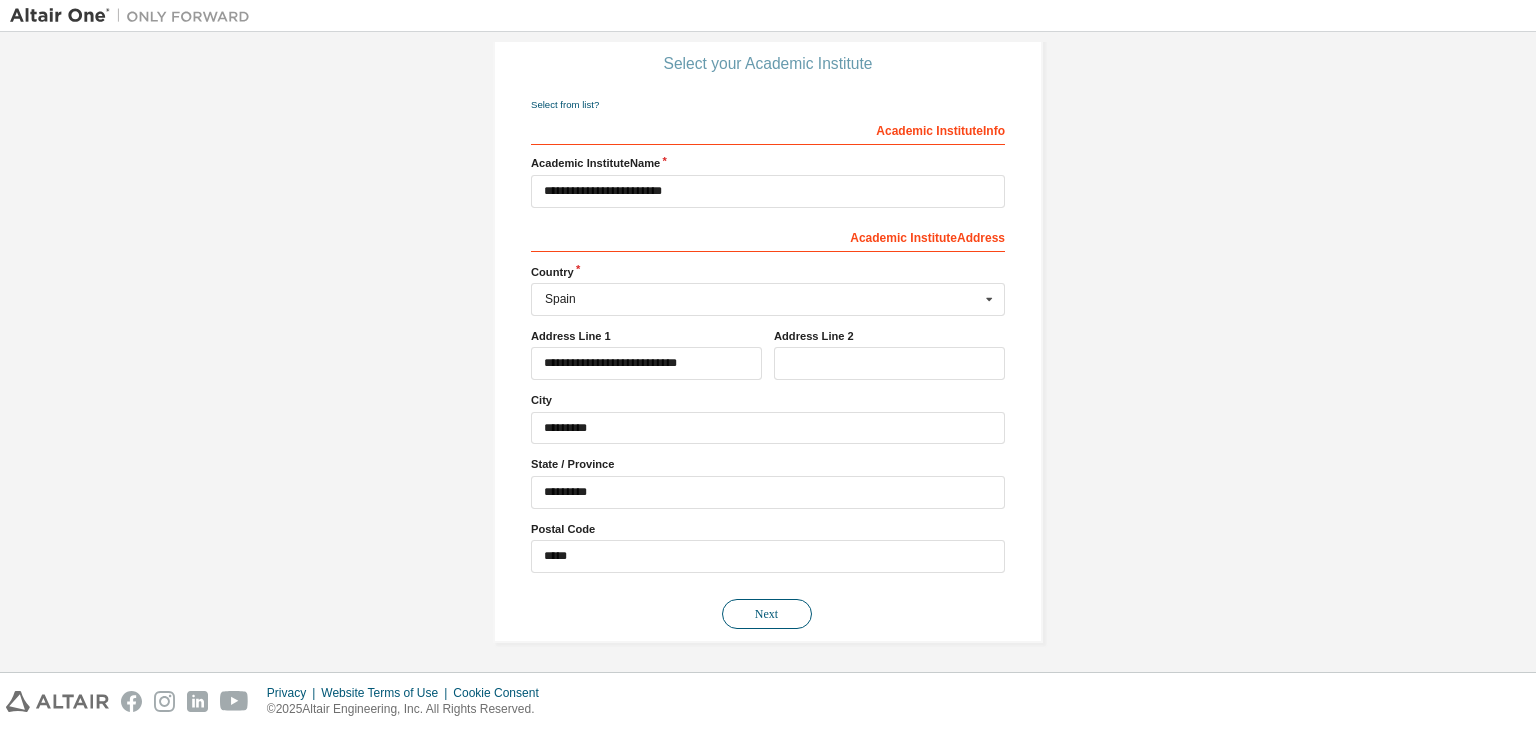click on "Next" at bounding box center (767, 614) 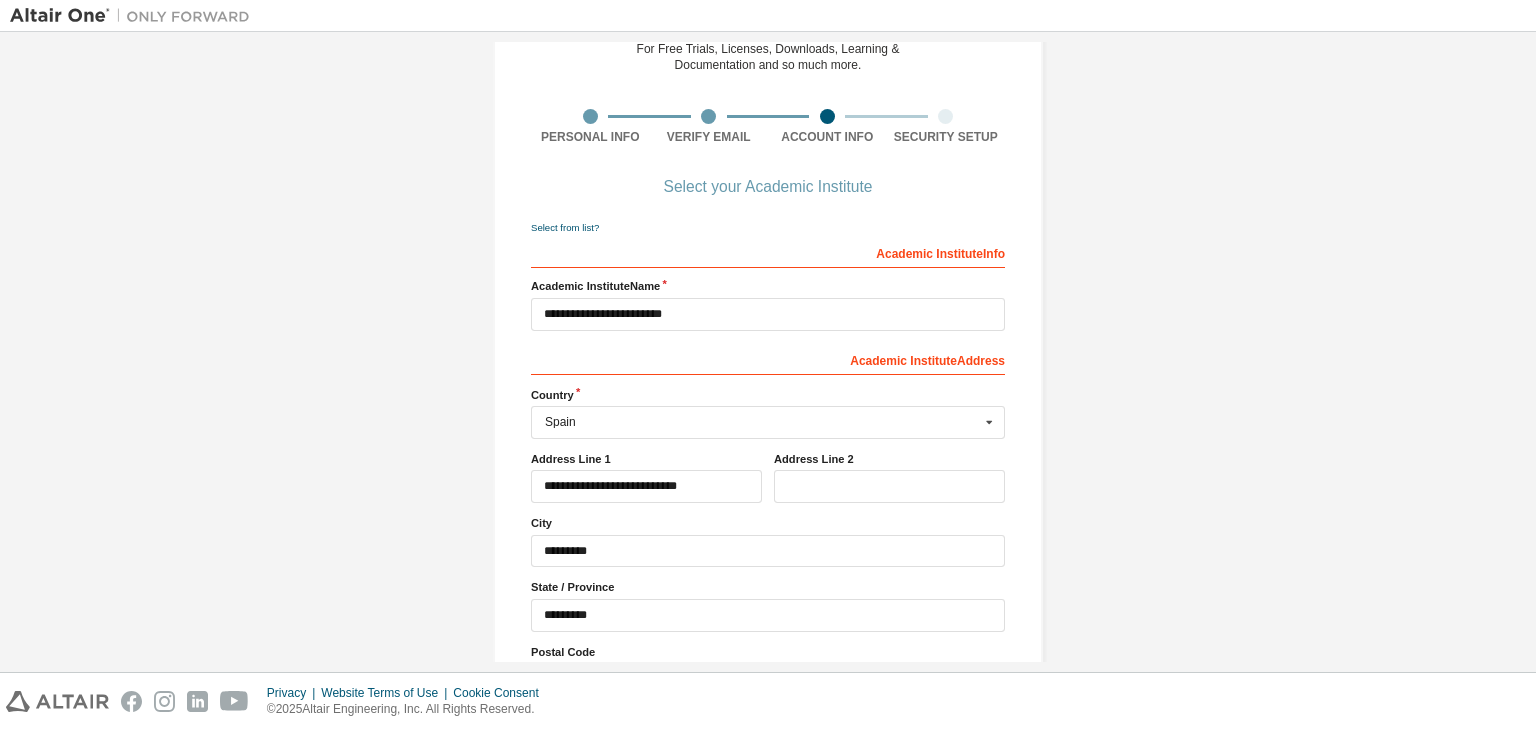 scroll, scrollTop: 222, scrollLeft: 0, axis: vertical 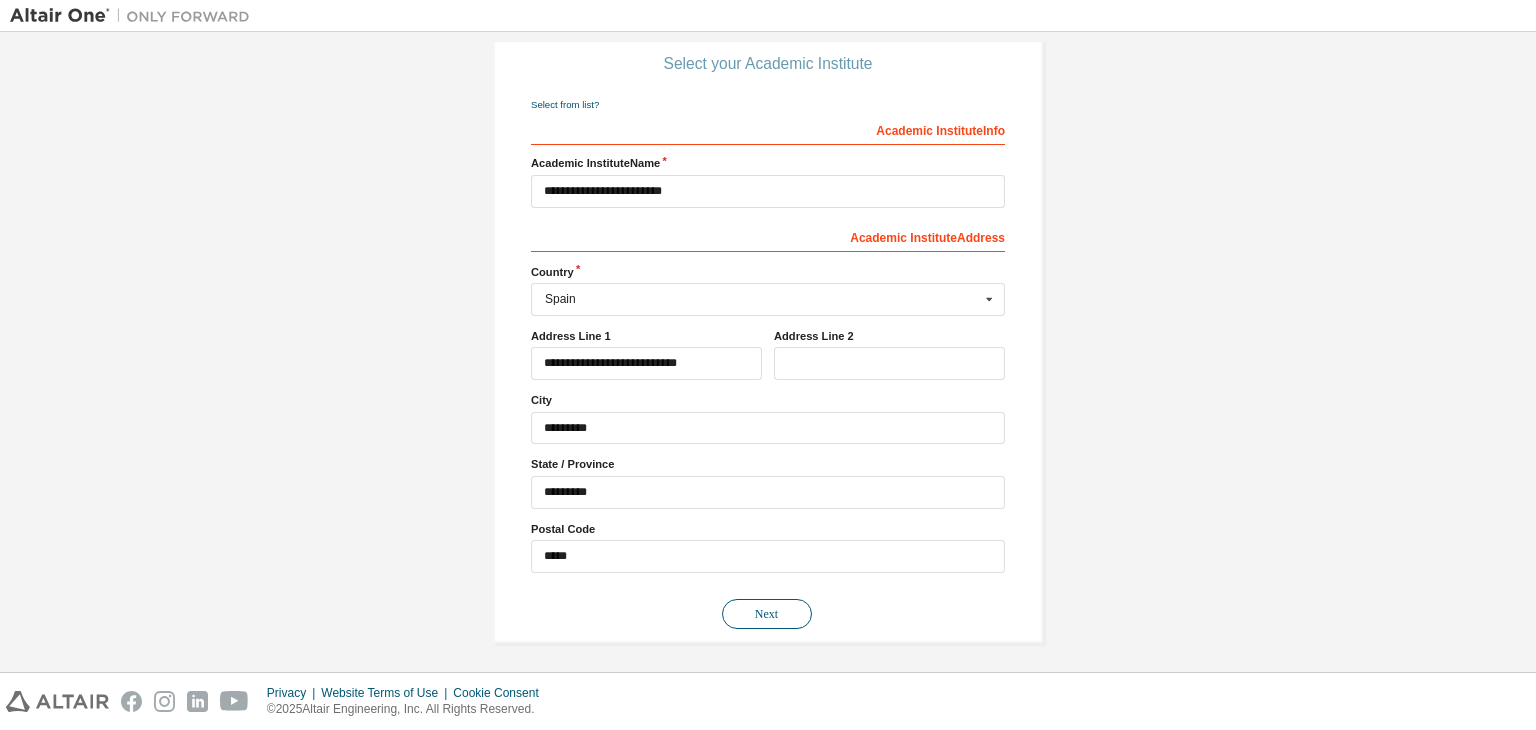 click on "Next" at bounding box center (767, 614) 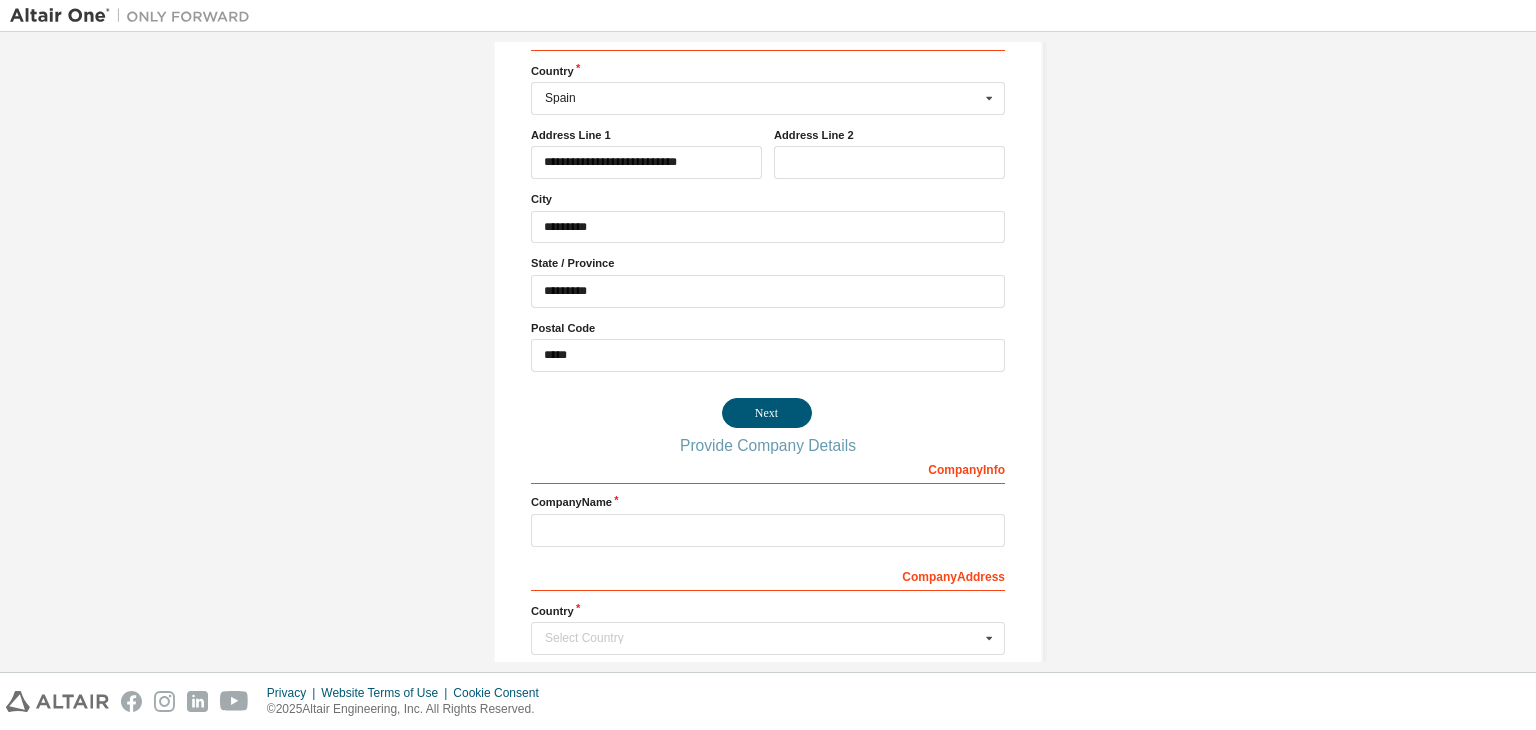 scroll, scrollTop: 222, scrollLeft: 0, axis: vertical 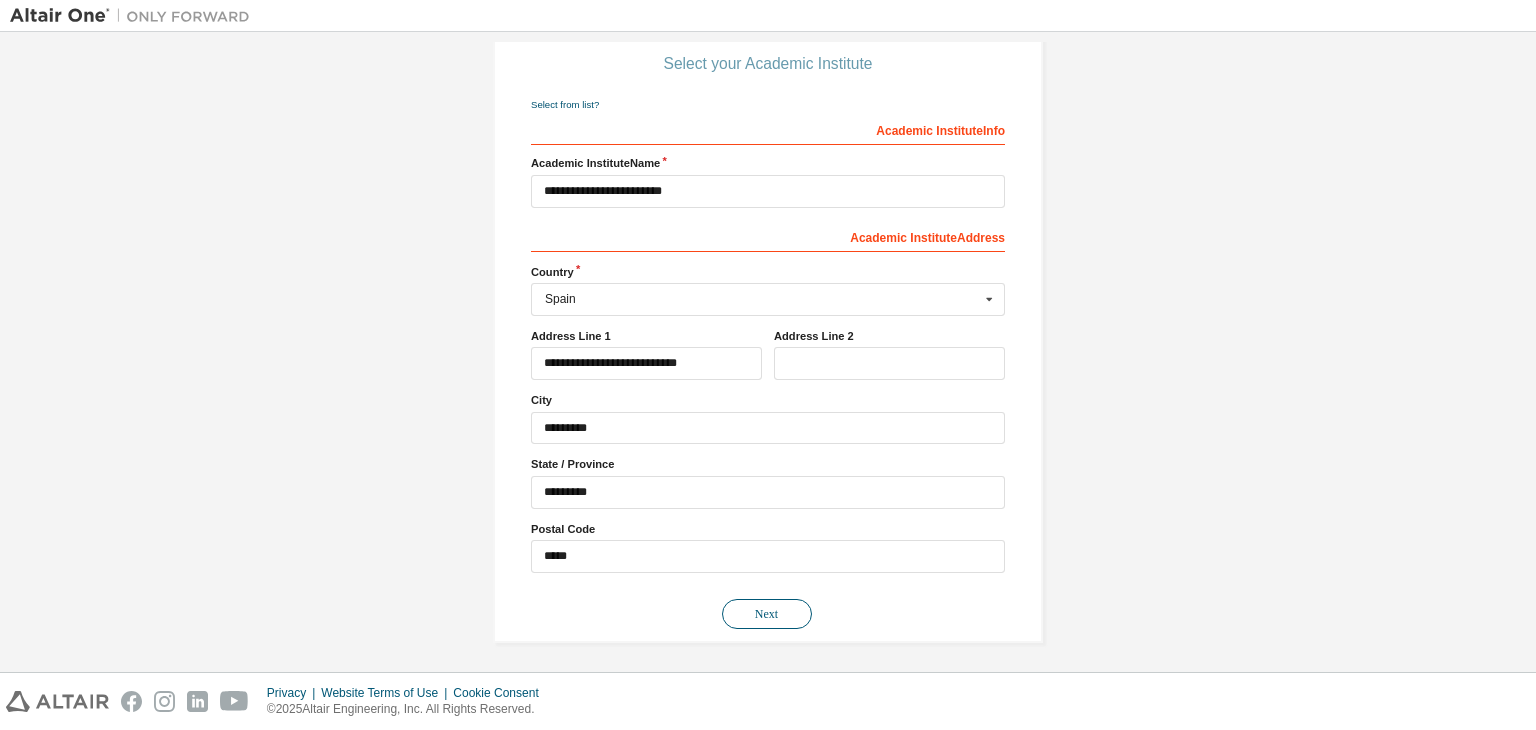 click on "Next" at bounding box center (767, 614) 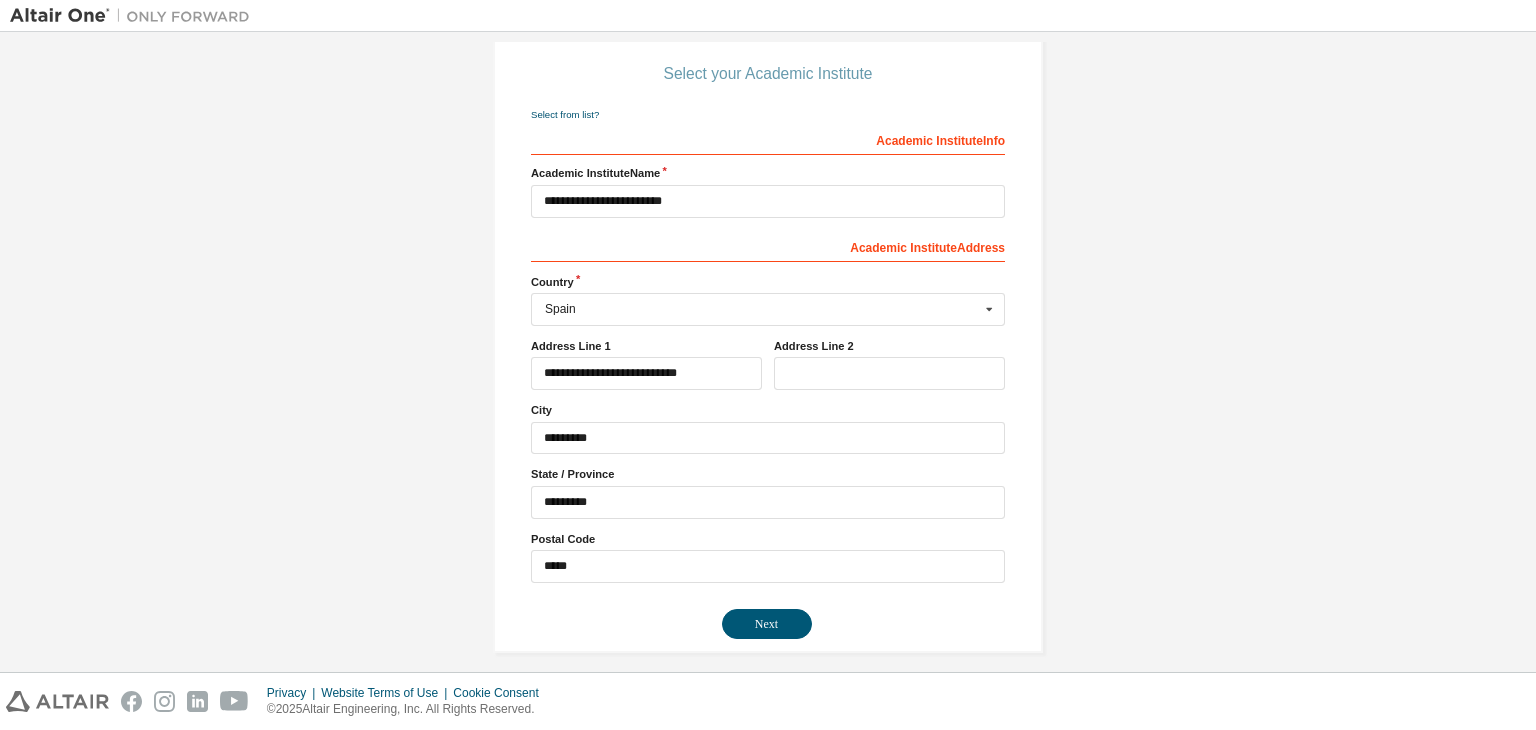 scroll, scrollTop: 222, scrollLeft: 0, axis: vertical 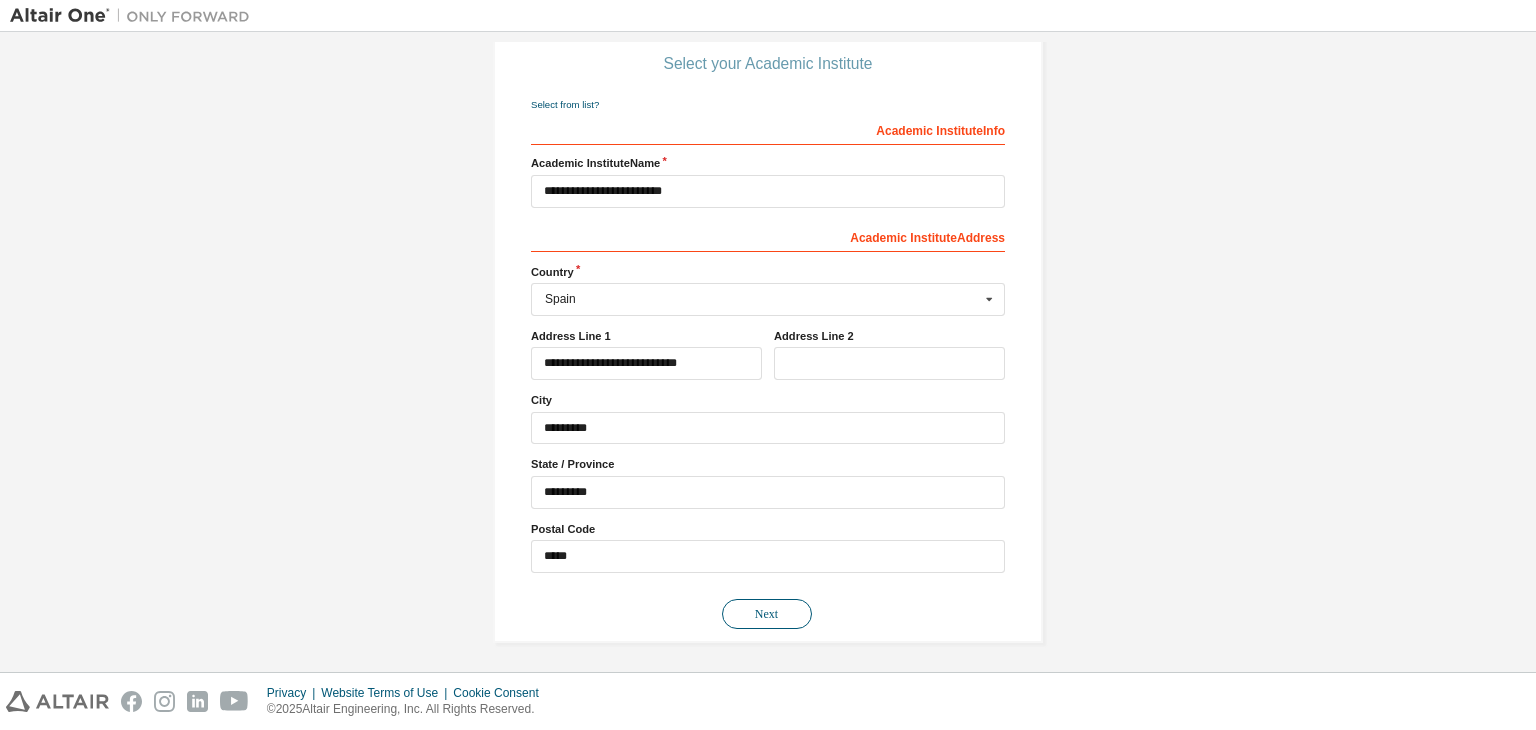 click on "Next" at bounding box center [767, 614] 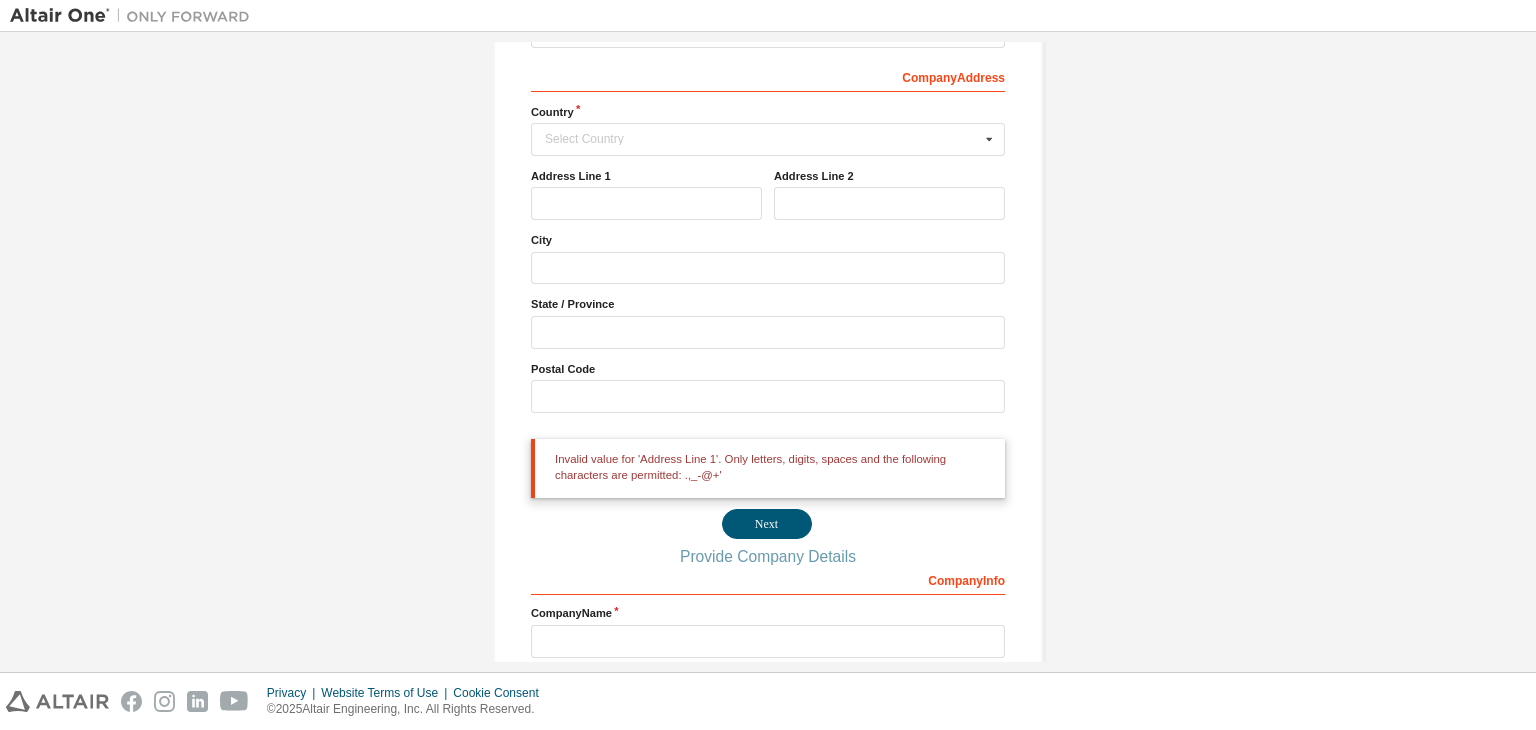 scroll, scrollTop: 222, scrollLeft: 0, axis: vertical 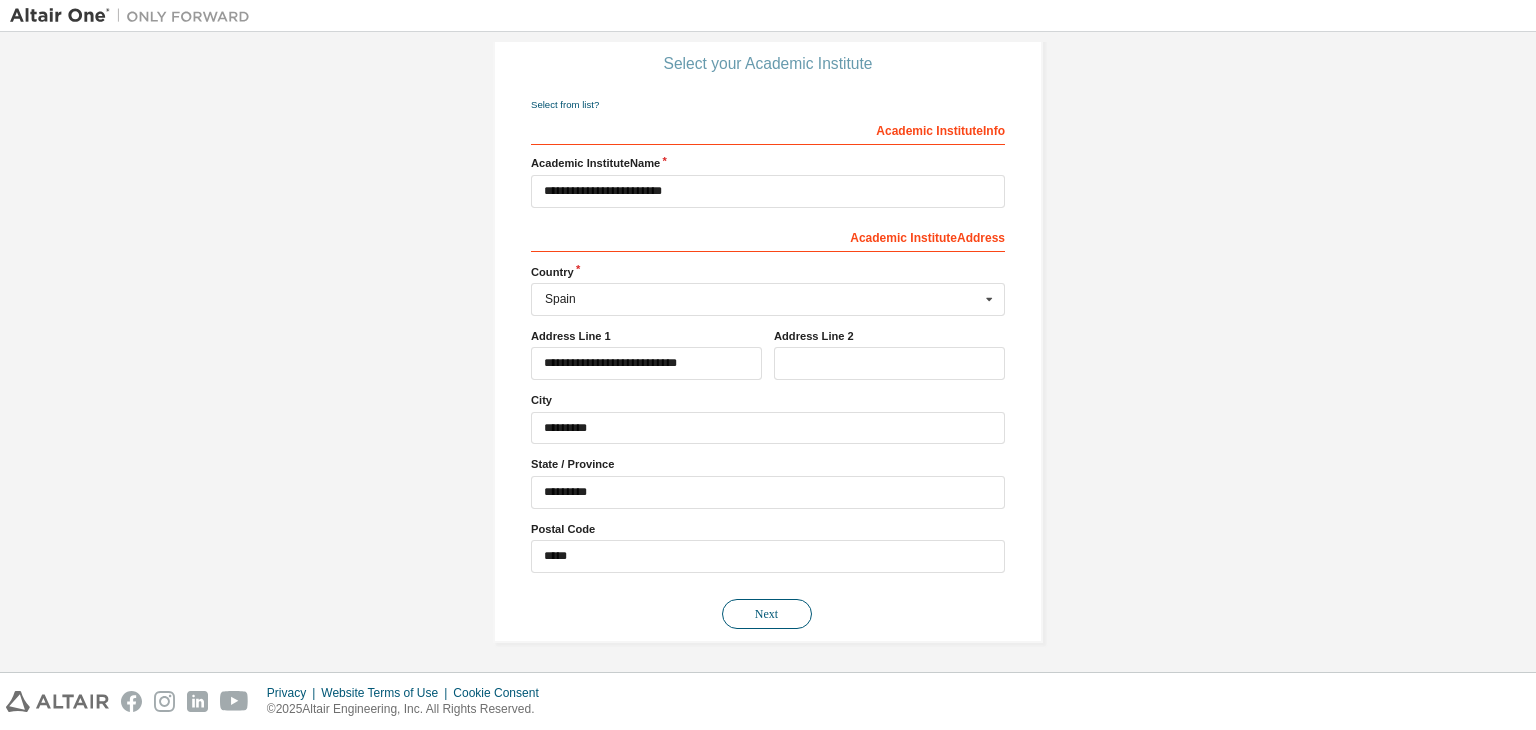 click on "Next" at bounding box center (767, 614) 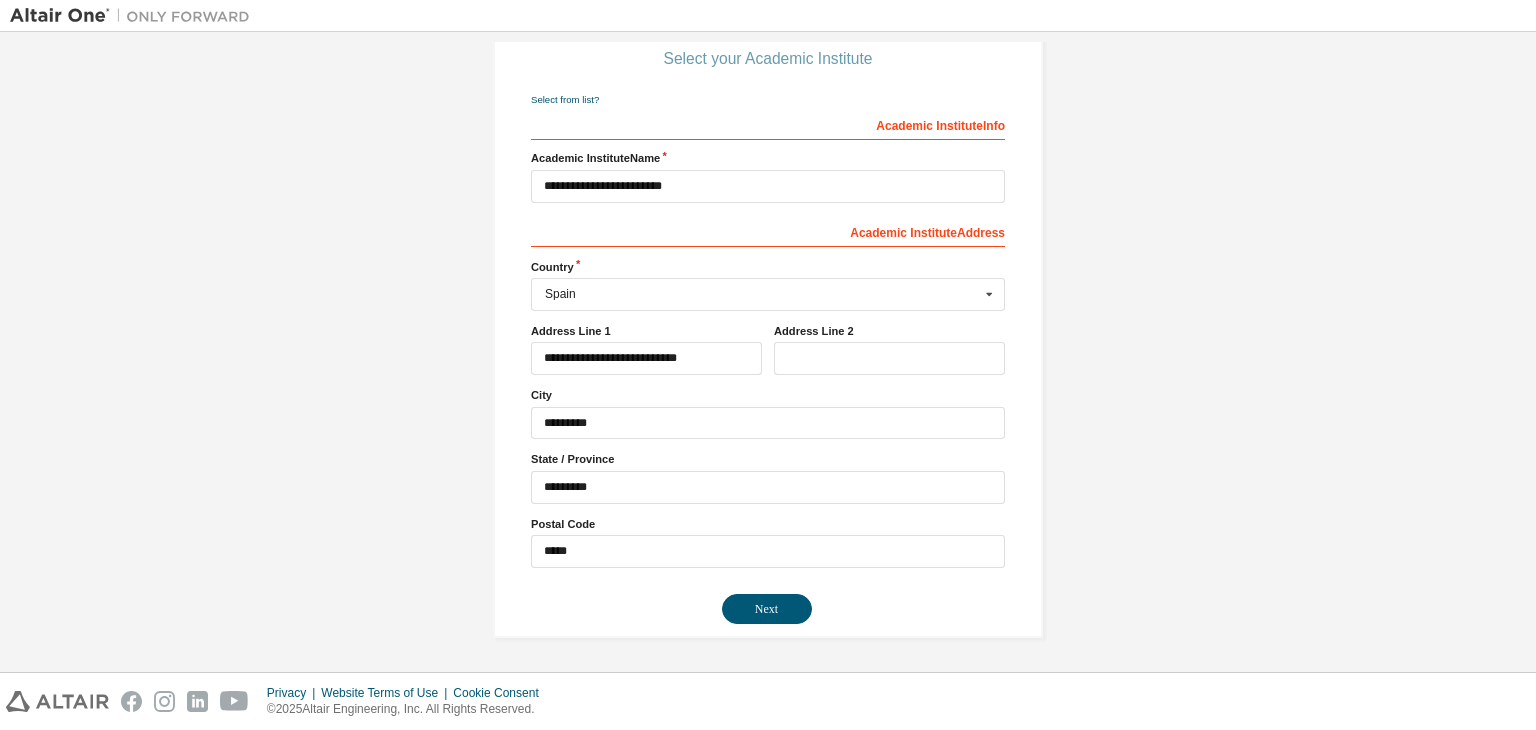 scroll, scrollTop: 222, scrollLeft: 0, axis: vertical 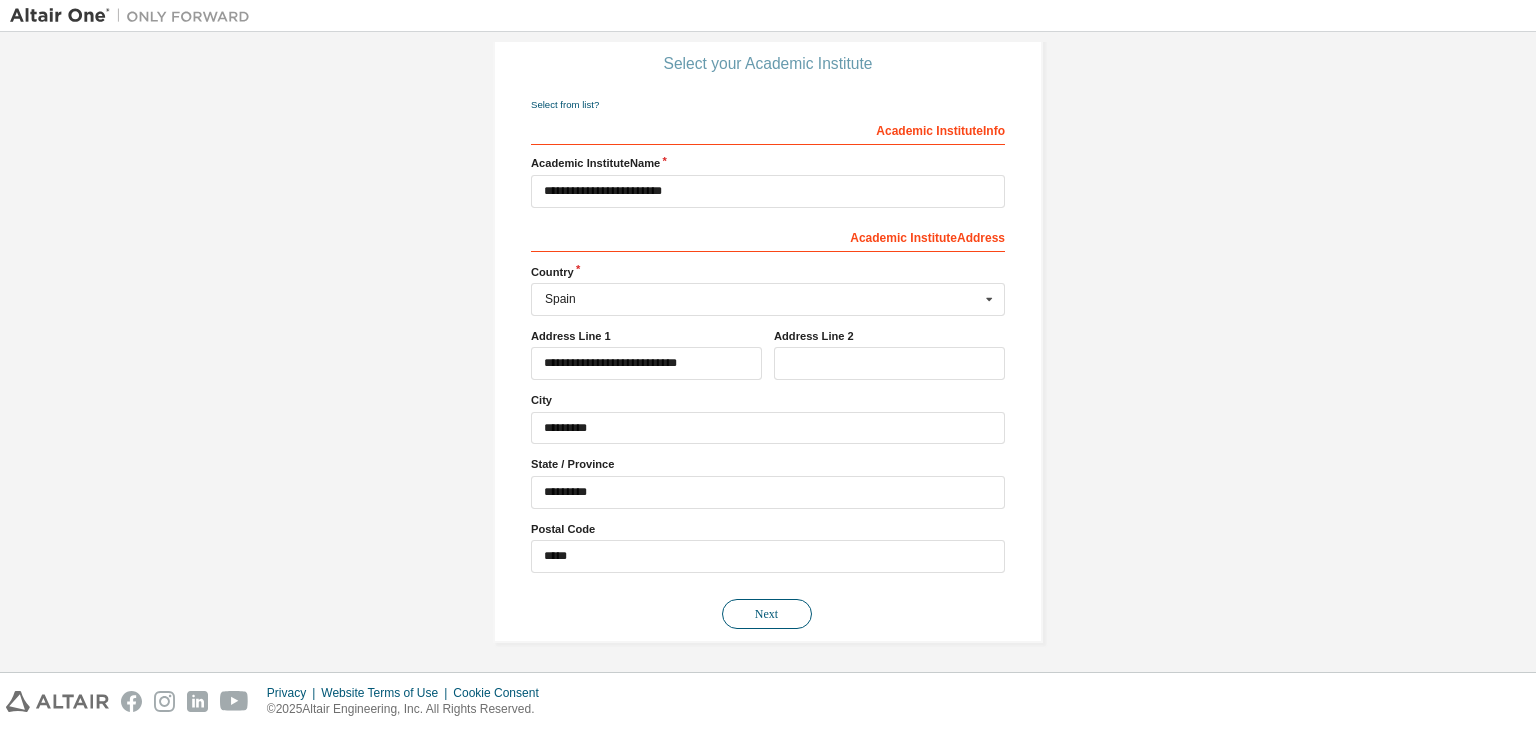 click on "Next" at bounding box center (767, 614) 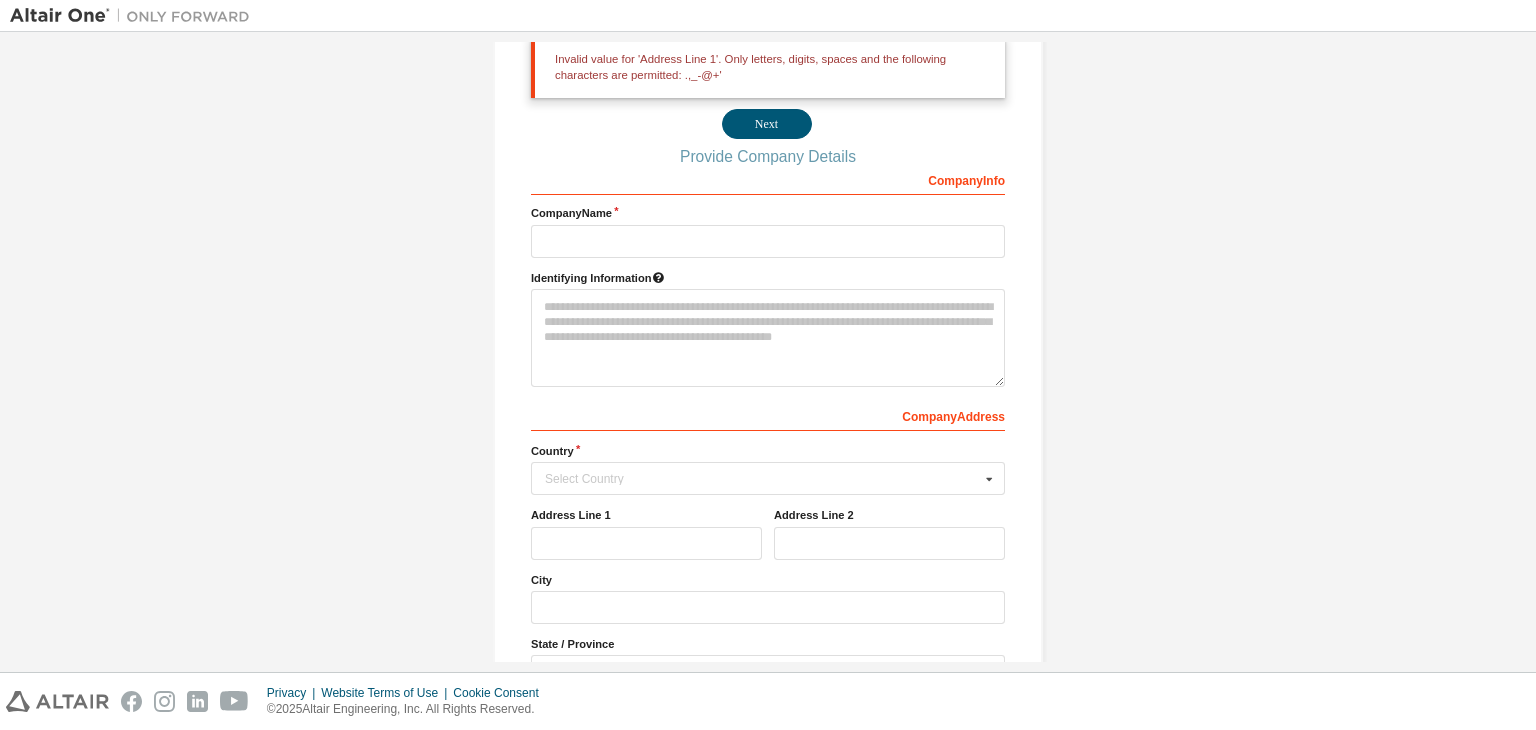 scroll, scrollTop: 222, scrollLeft: 0, axis: vertical 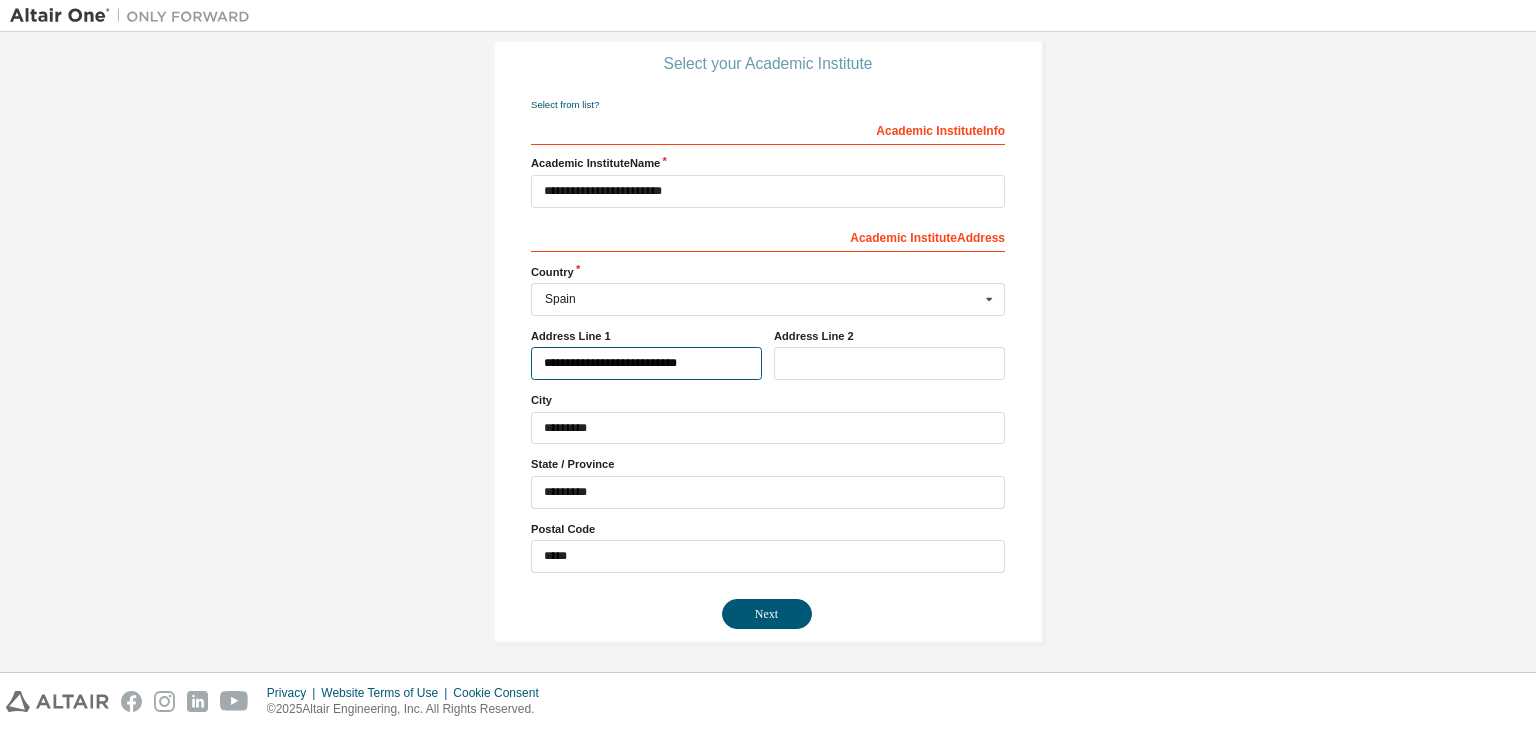 drag, startPoint x: 700, startPoint y: 361, endPoint x: 656, endPoint y: 367, distance: 44.407207 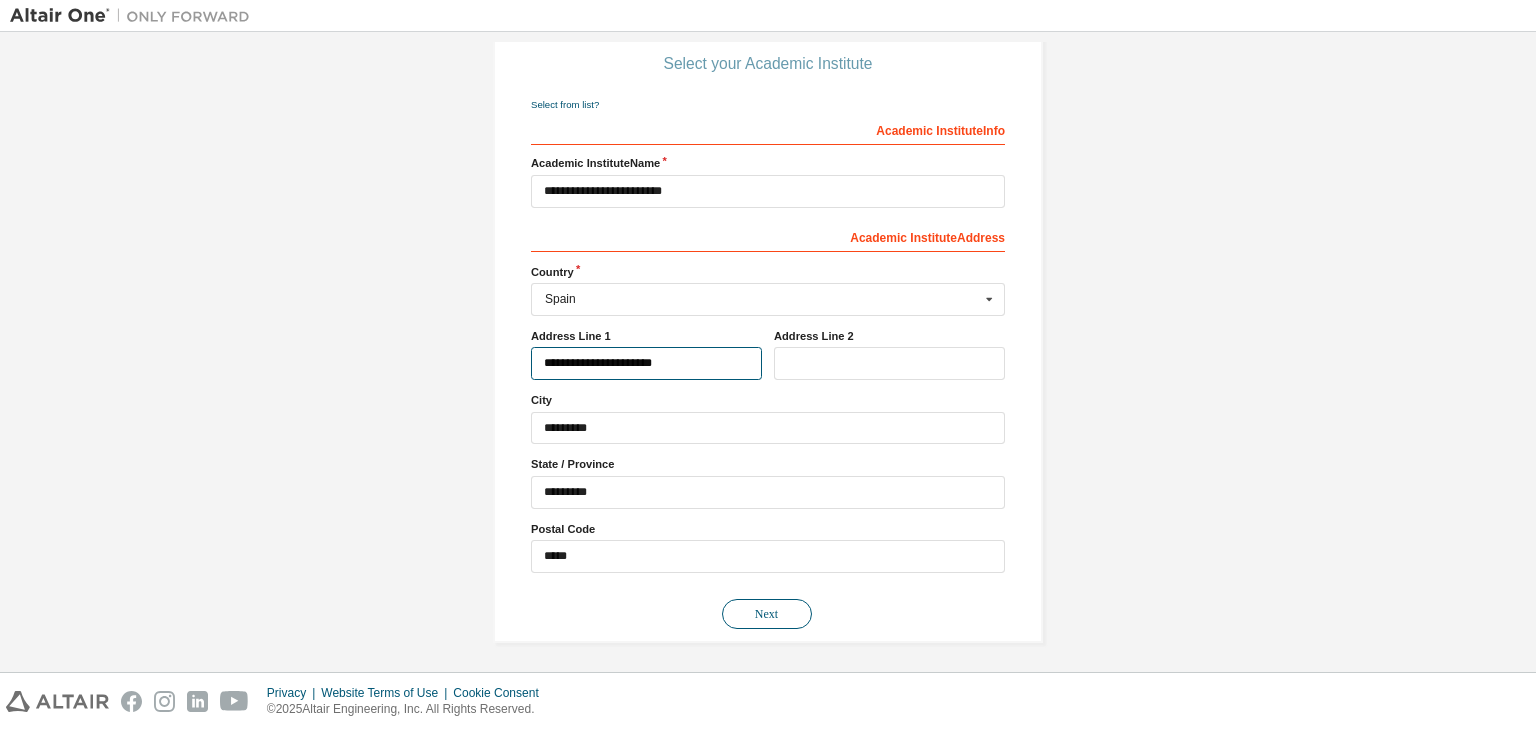 type on "**********" 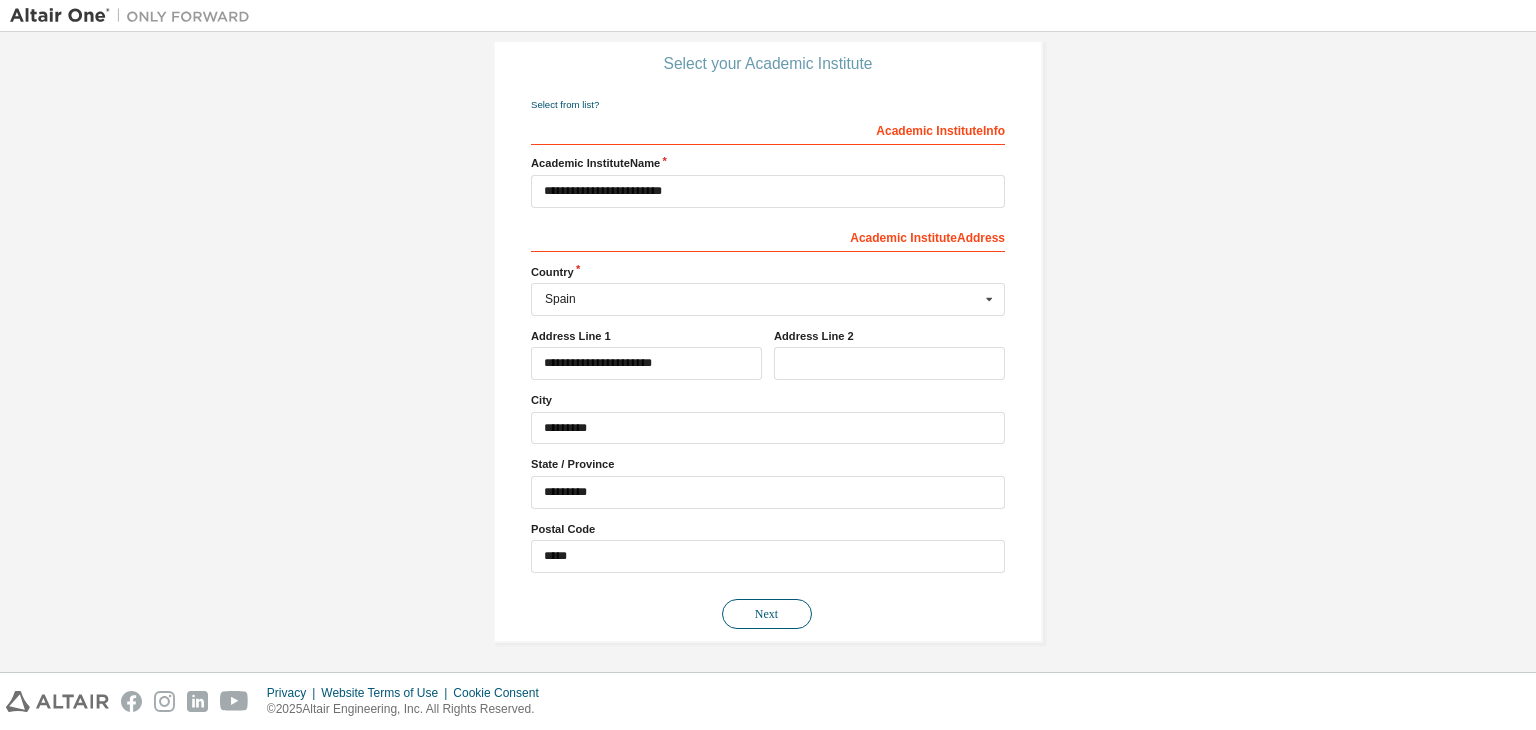 click on "Next" at bounding box center [767, 614] 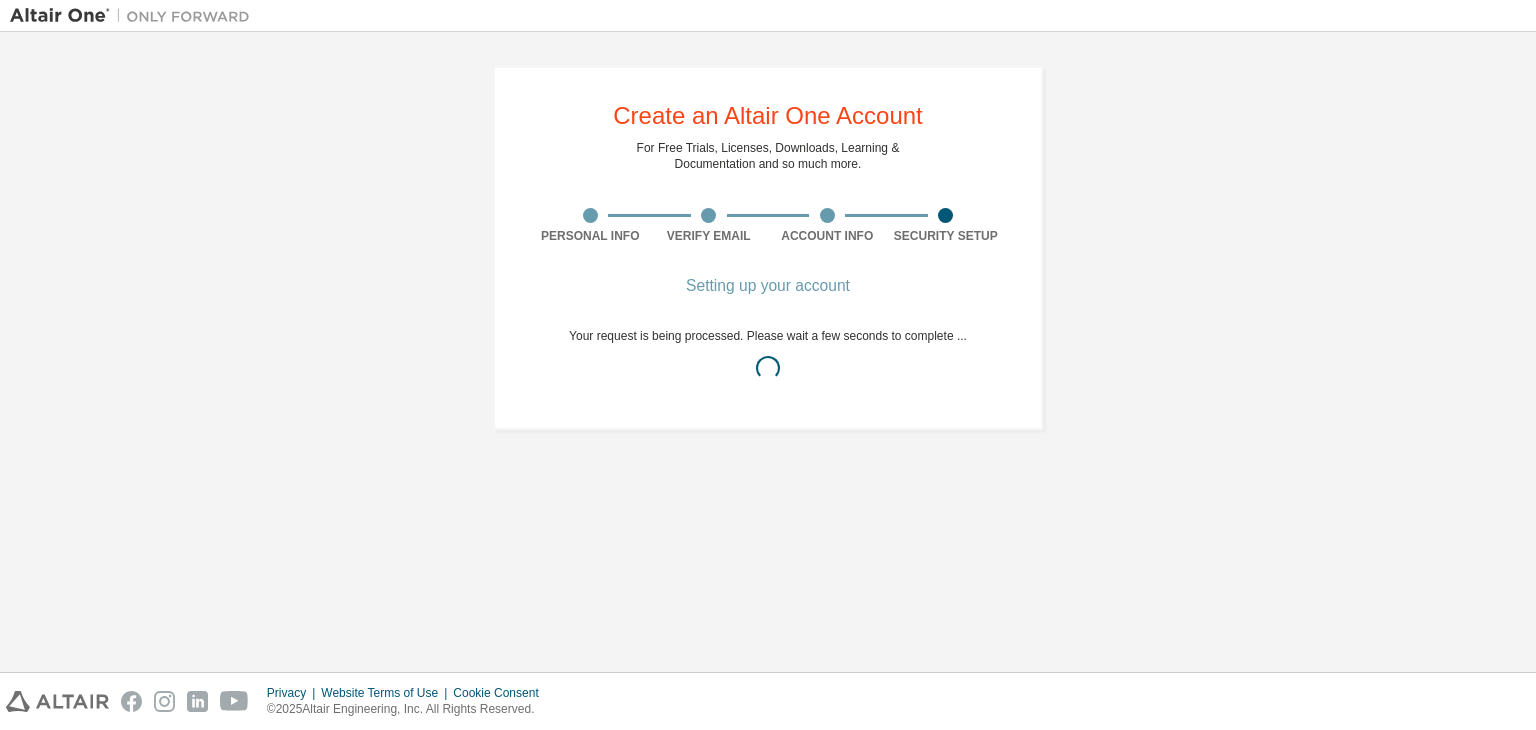 scroll, scrollTop: 0, scrollLeft: 0, axis: both 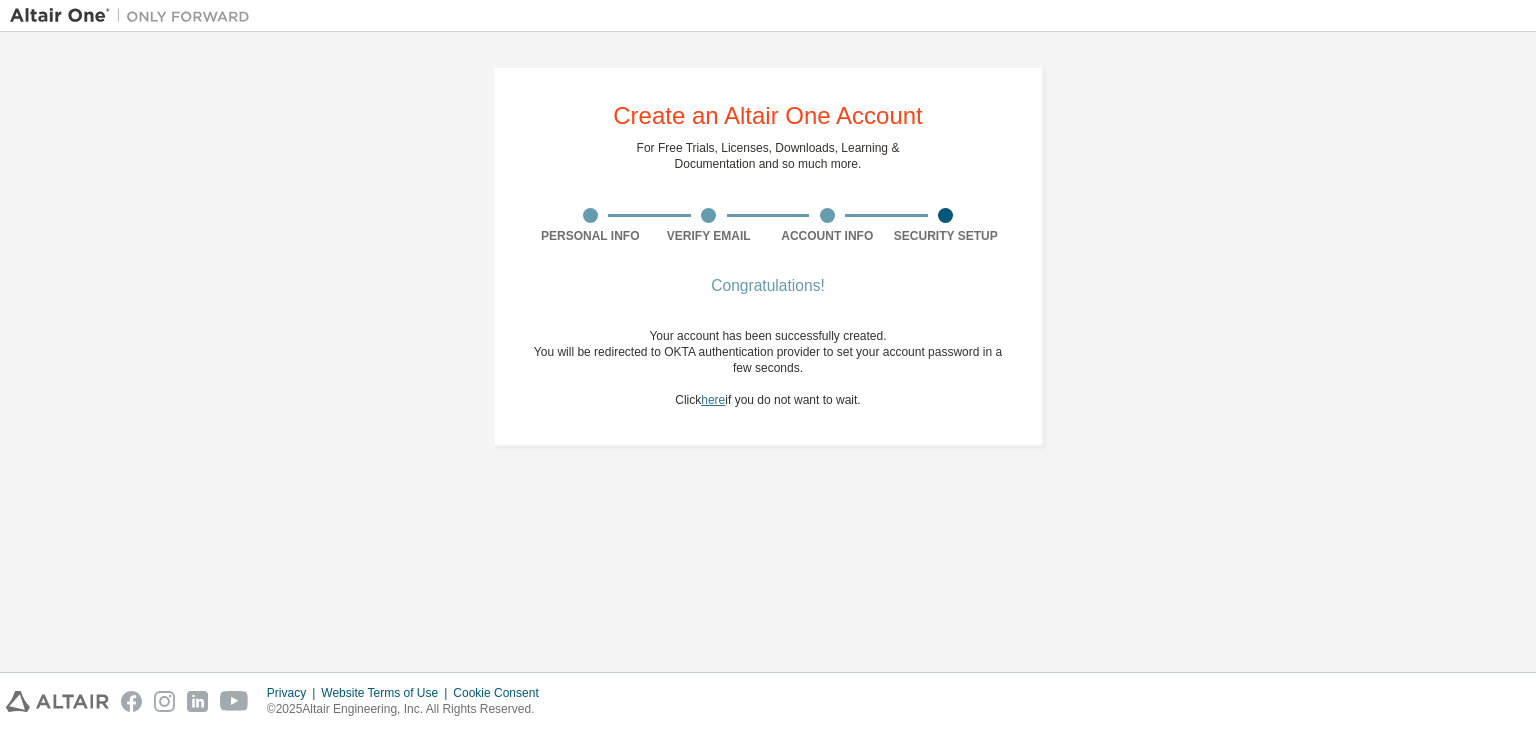 click on "here" at bounding box center [713, 400] 